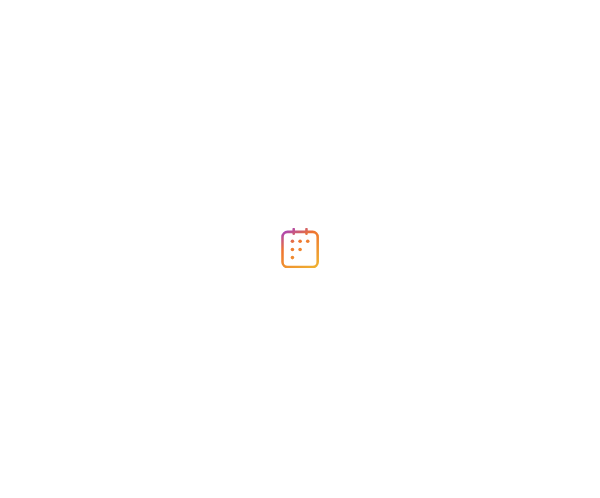 scroll, scrollTop: 0, scrollLeft: 0, axis: both 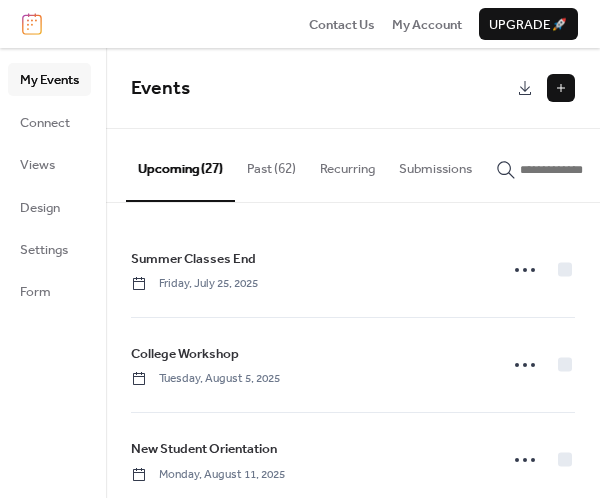 click on "Past (62)" at bounding box center [271, 164] 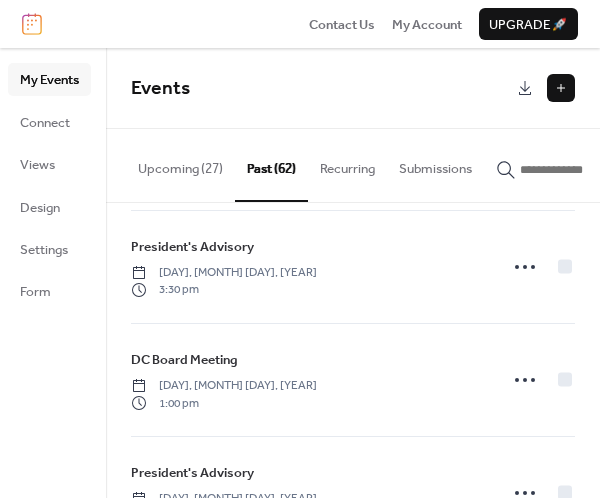 scroll, scrollTop: 3862, scrollLeft: 0, axis: vertical 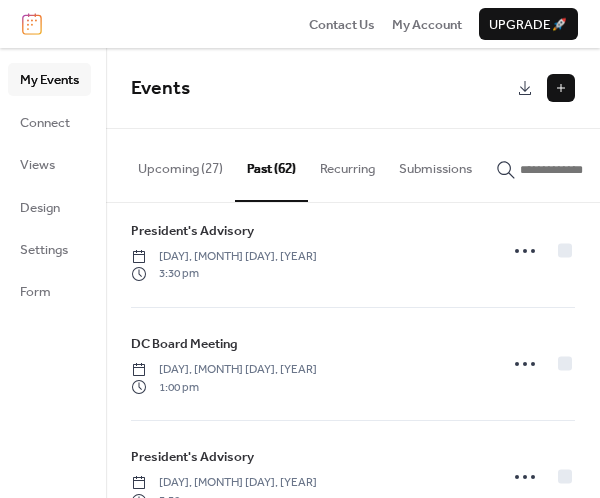 click on "Upcoming (27)" at bounding box center [180, 164] 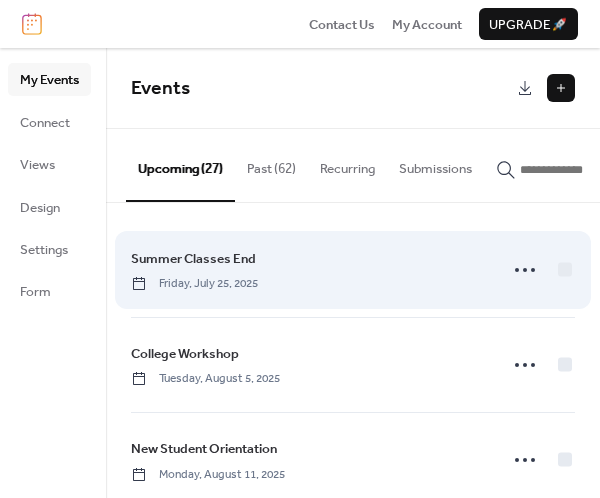 drag, startPoint x: 206, startPoint y: 179, endPoint x: 354, endPoint y: 305, distance: 194.37077 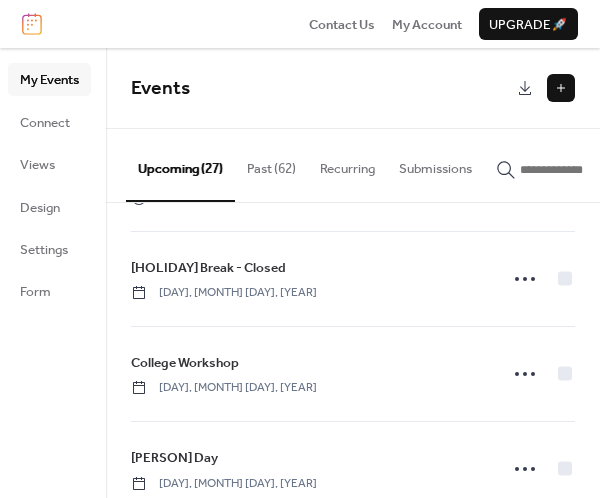 scroll, scrollTop: 2561, scrollLeft: 0, axis: vertical 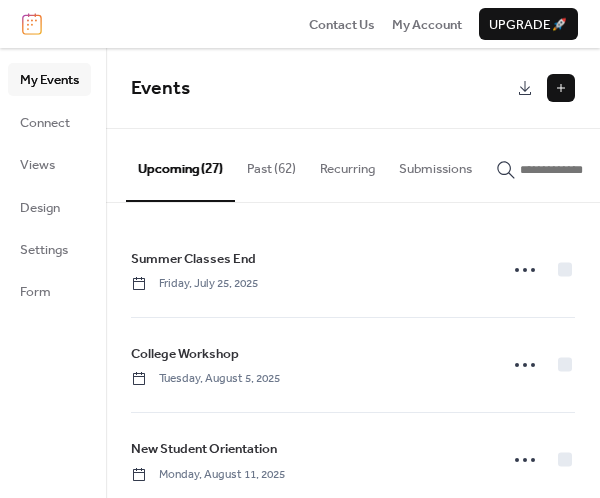 click at bounding box center [561, 88] 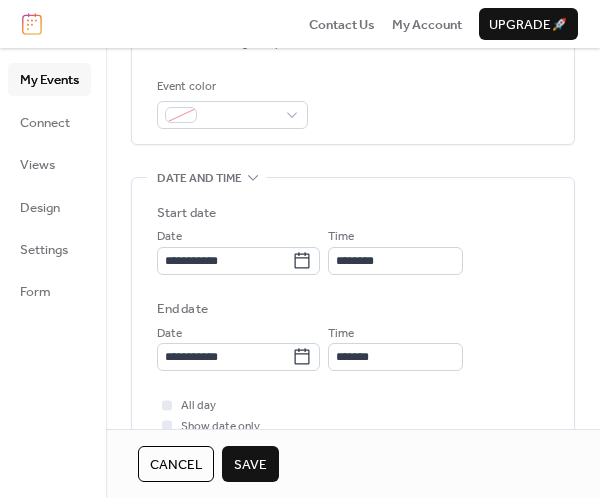 scroll, scrollTop: 505, scrollLeft: 0, axis: vertical 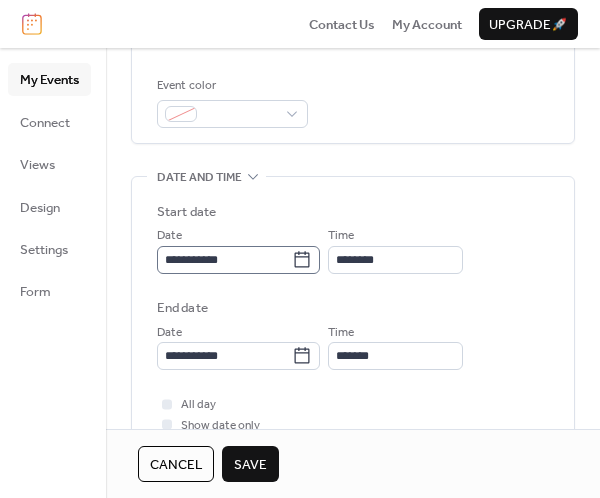 type on "**********" 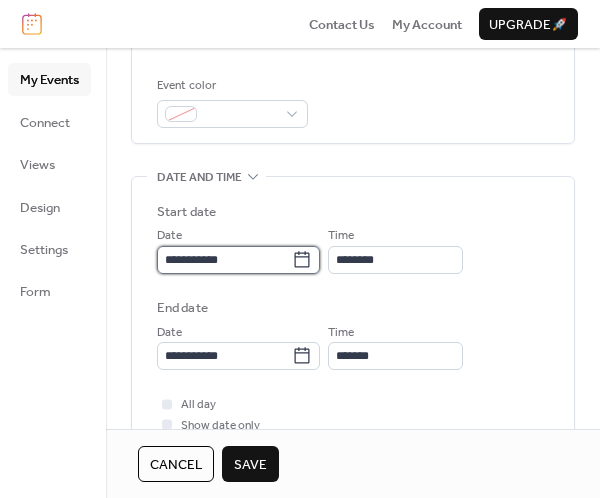 click on "**********" at bounding box center (224, 260) 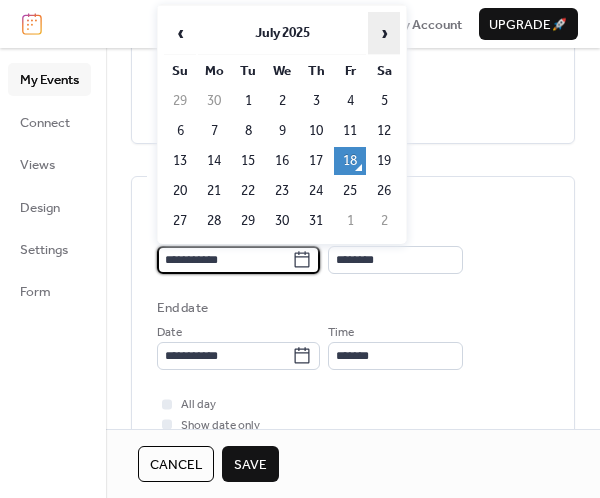 click on "›" at bounding box center (384, 33) 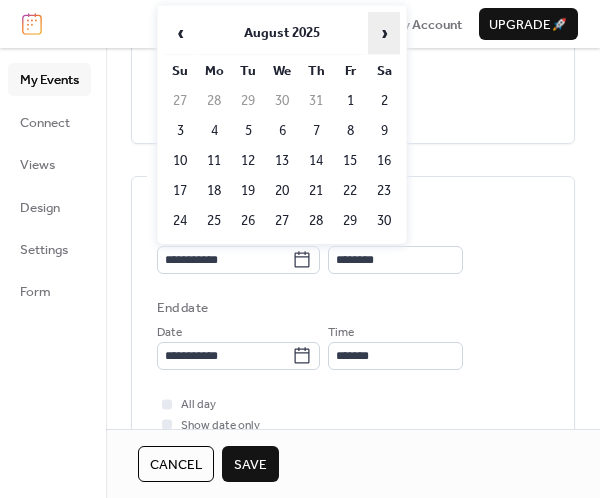 click on "›" at bounding box center (384, 33) 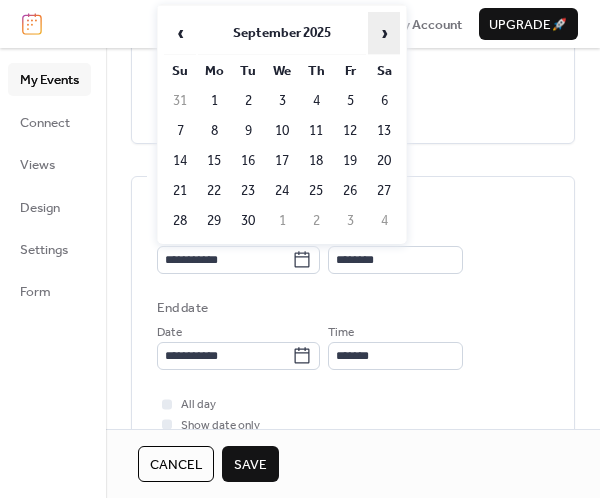 click on "›" at bounding box center [384, 33] 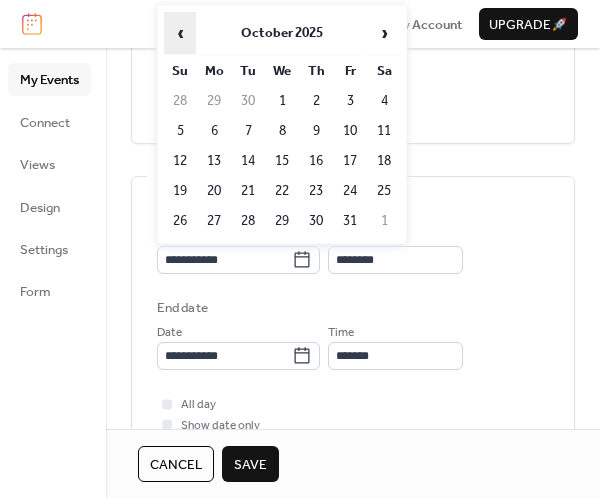drag, startPoint x: 160, startPoint y: 38, endPoint x: 188, endPoint y: 33, distance: 28.442924 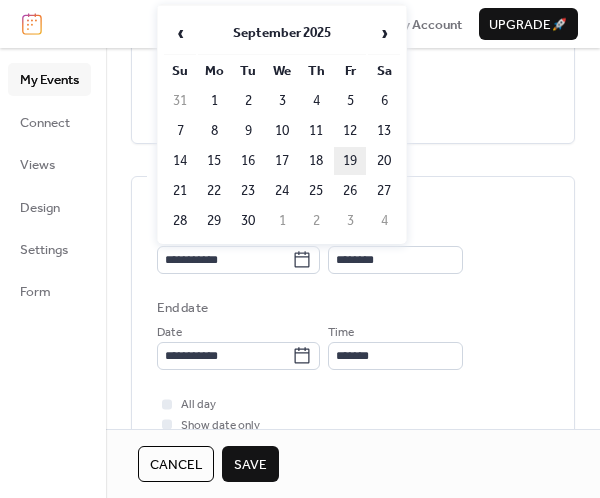 click on "19" at bounding box center (350, 161) 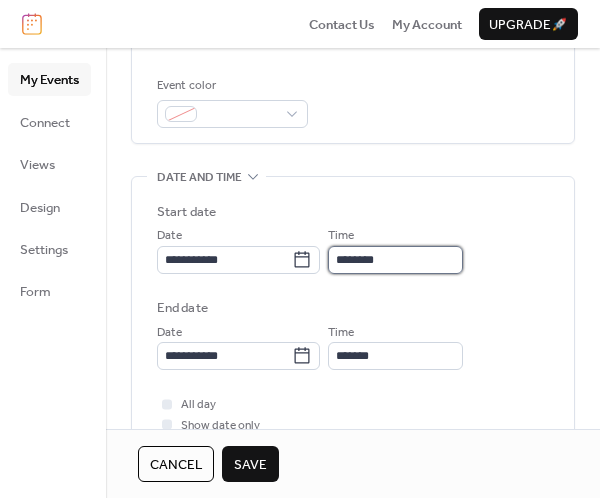 click on "********" at bounding box center [395, 260] 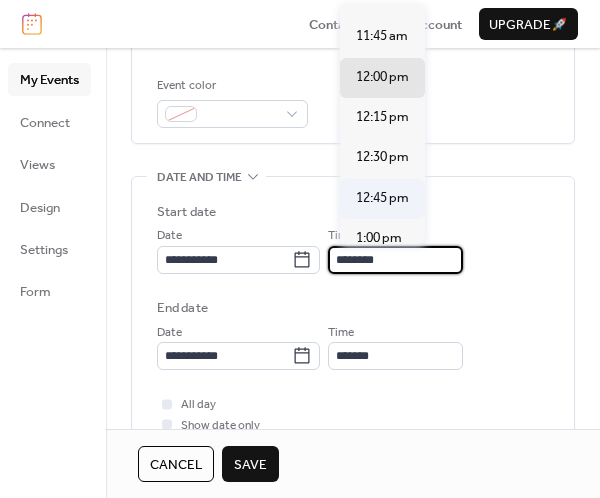 scroll, scrollTop: 1887, scrollLeft: 0, axis: vertical 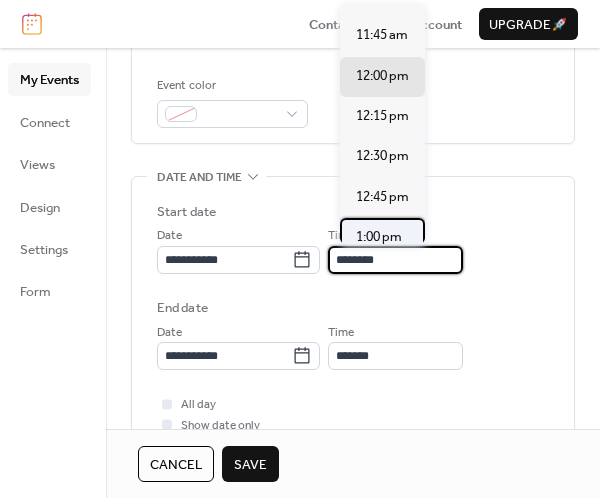click on "1:00 pm" at bounding box center [379, 237] 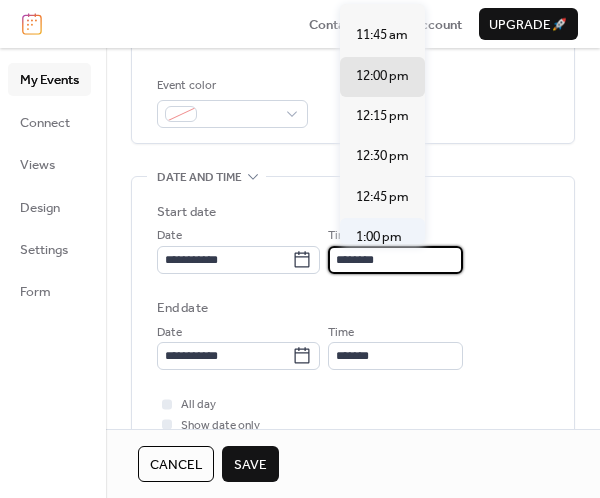 type on "*******" 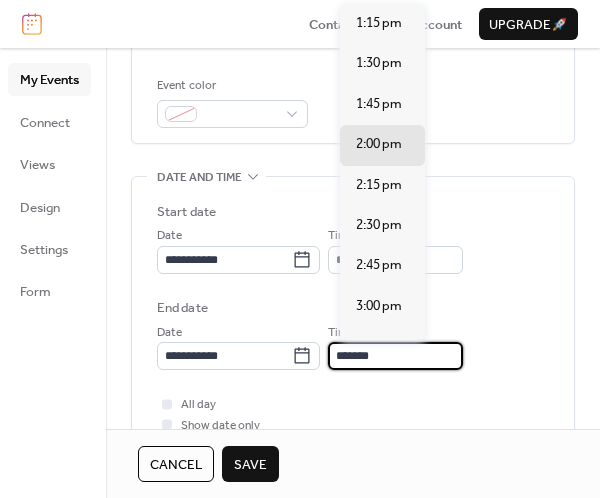 click on "*******" at bounding box center [395, 356] 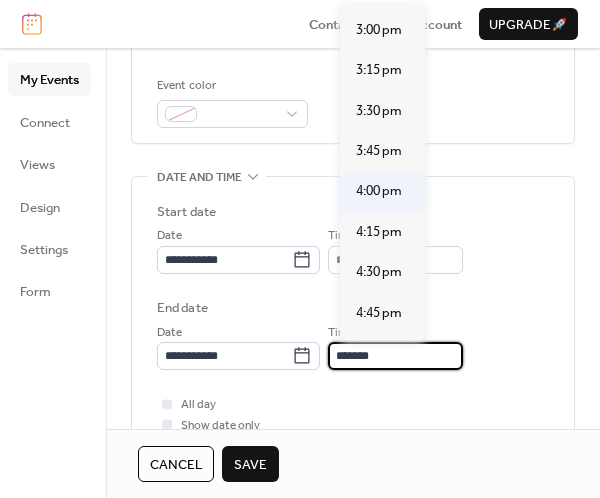 scroll, scrollTop: 280, scrollLeft: 0, axis: vertical 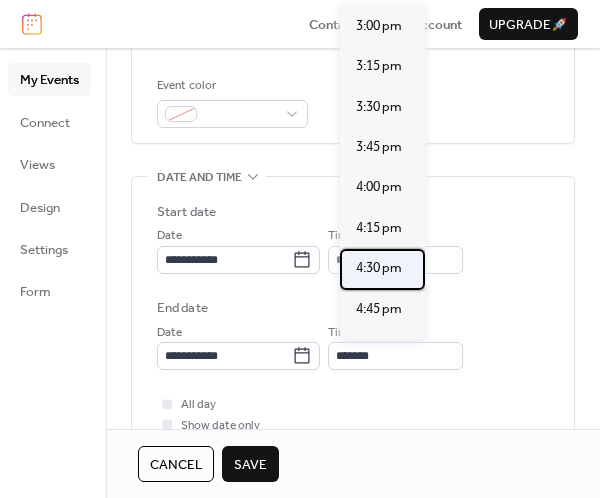 click on "4:30 pm" at bounding box center (382, 269) 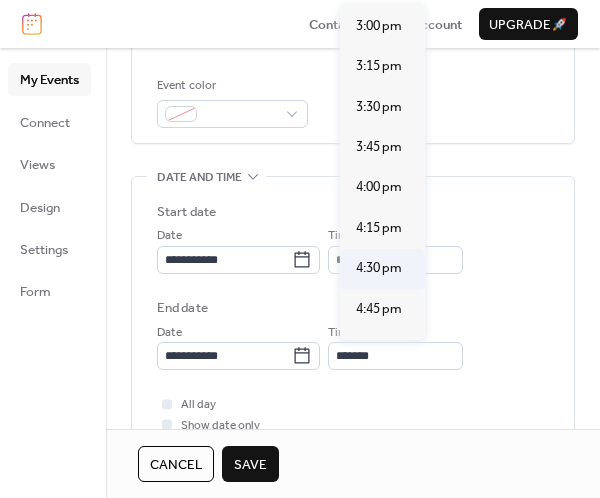type on "*******" 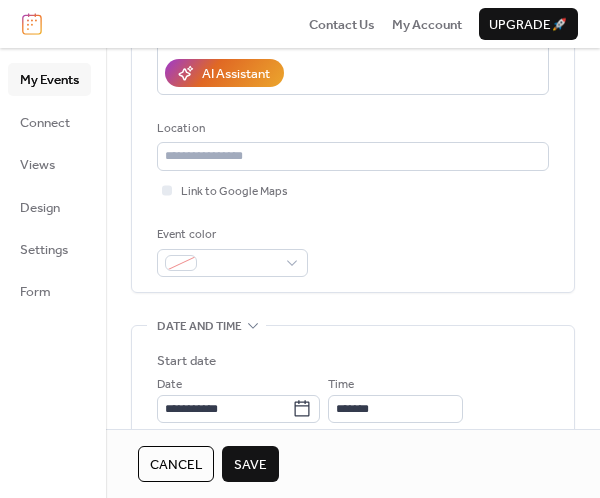 scroll, scrollTop: 0, scrollLeft: 0, axis: both 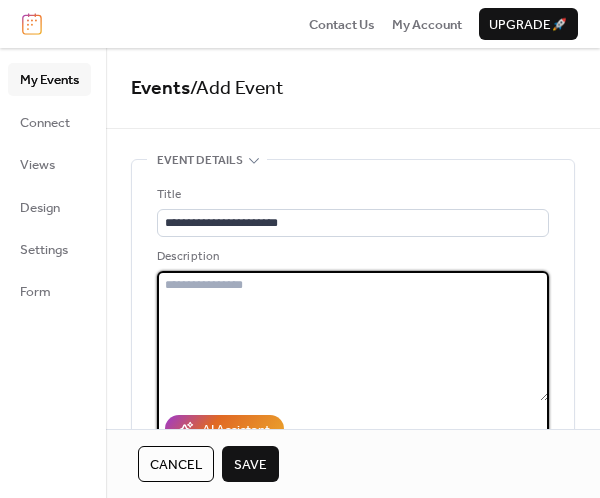 click at bounding box center [353, 336] 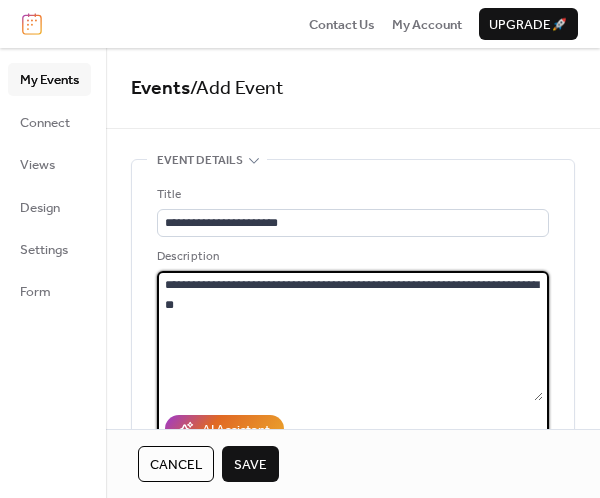 click on "**********" at bounding box center (350, 336) 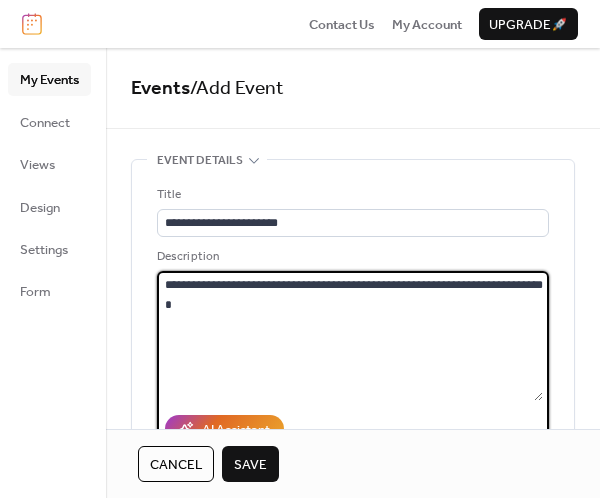 click on "**********" at bounding box center [350, 336] 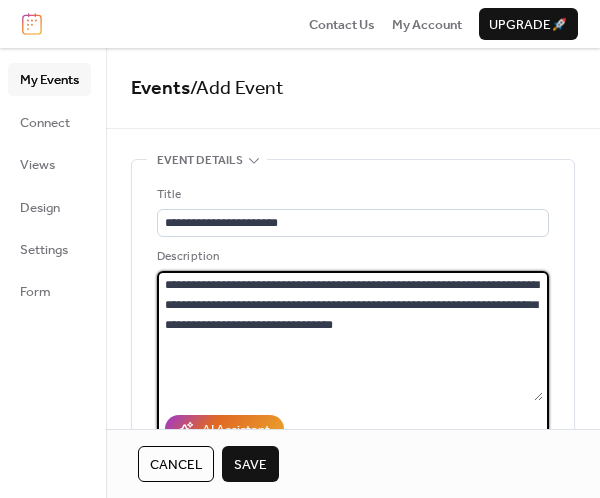 click on "**********" at bounding box center [350, 336] 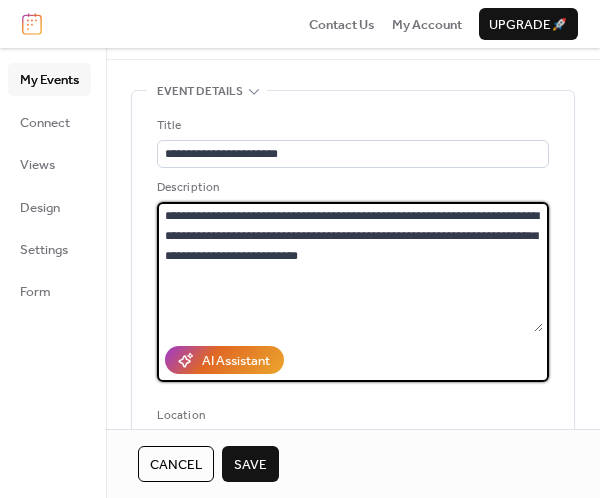 scroll, scrollTop: 73, scrollLeft: 0, axis: vertical 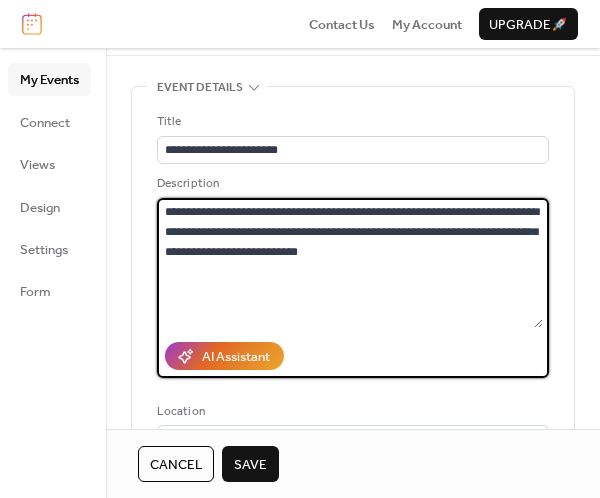 click on "**********" at bounding box center [350, 263] 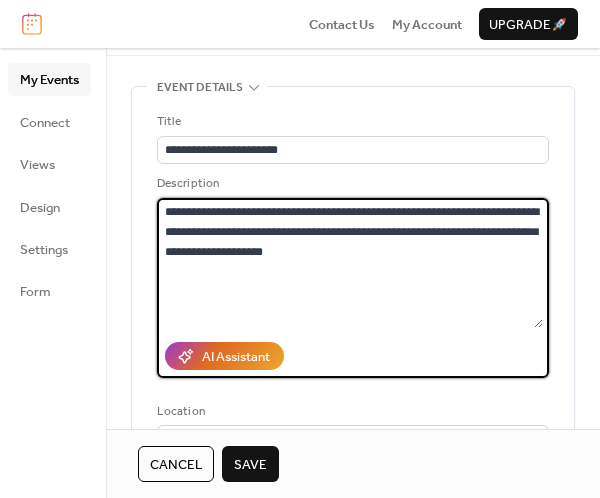 click on "**********" at bounding box center (350, 263) 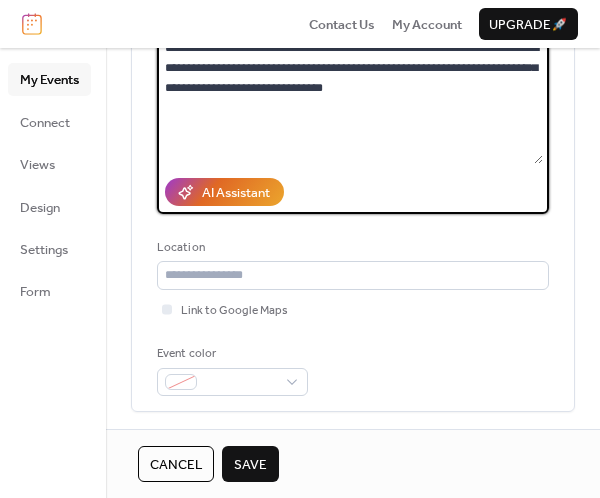 scroll, scrollTop: 239, scrollLeft: 0, axis: vertical 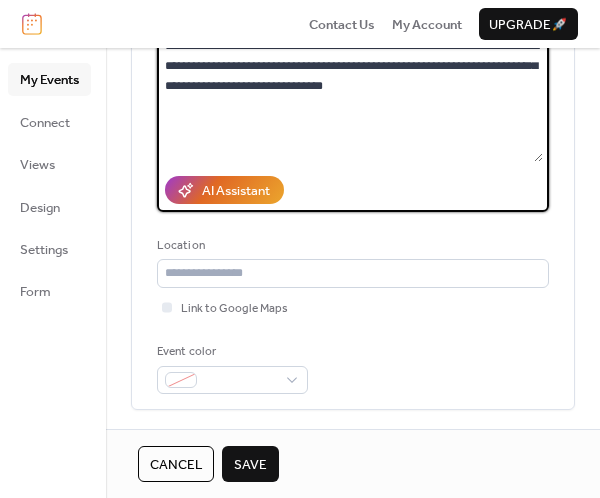 type on "**********" 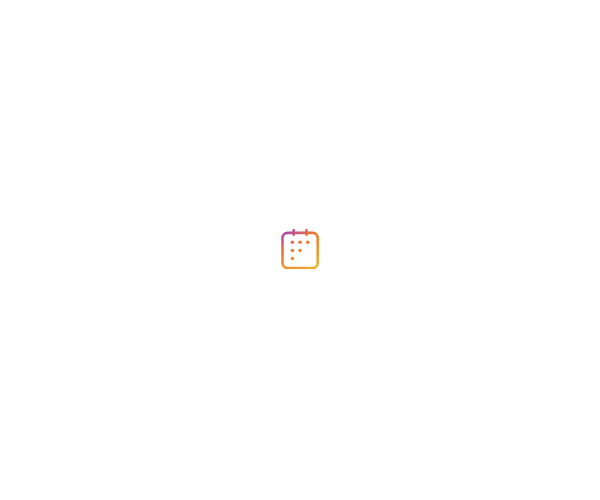 scroll, scrollTop: 0, scrollLeft: 0, axis: both 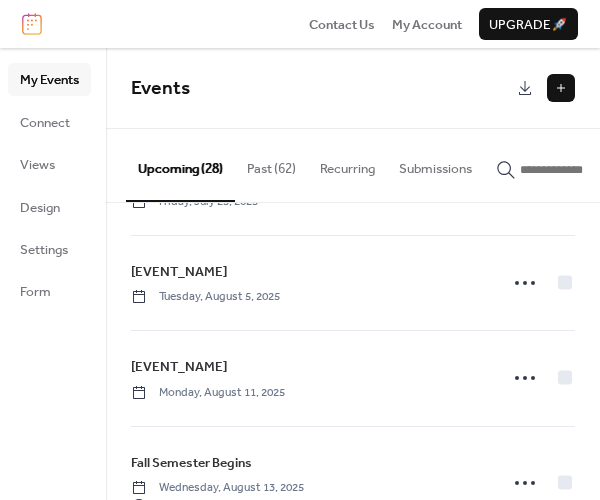 click at bounding box center (561, 88) 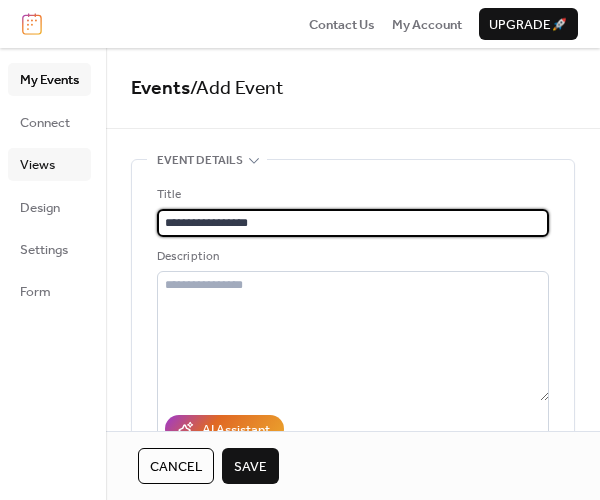 type on "**********" 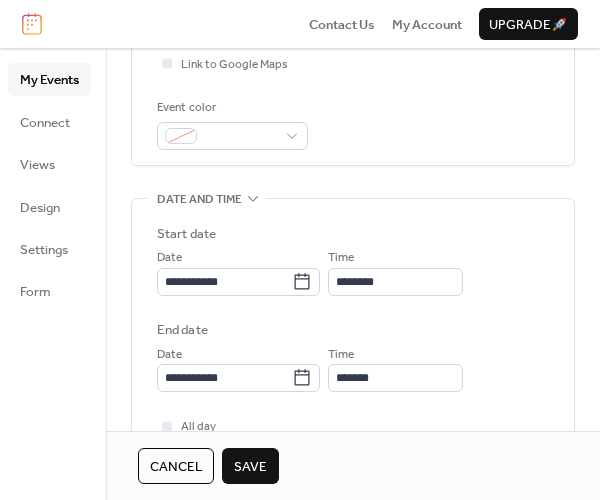 scroll, scrollTop: 486, scrollLeft: 0, axis: vertical 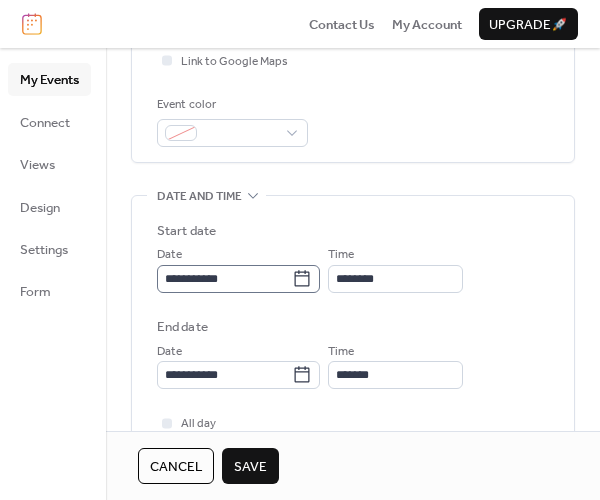 click on "**********" at bounding box center [238, 279] 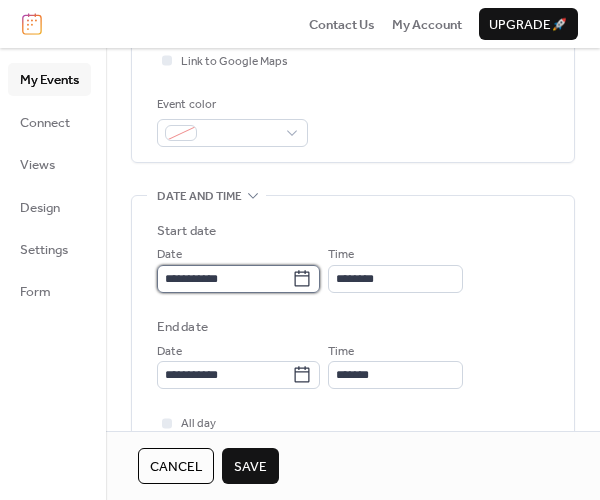 click on "**********" at bounding box center (224, 279) 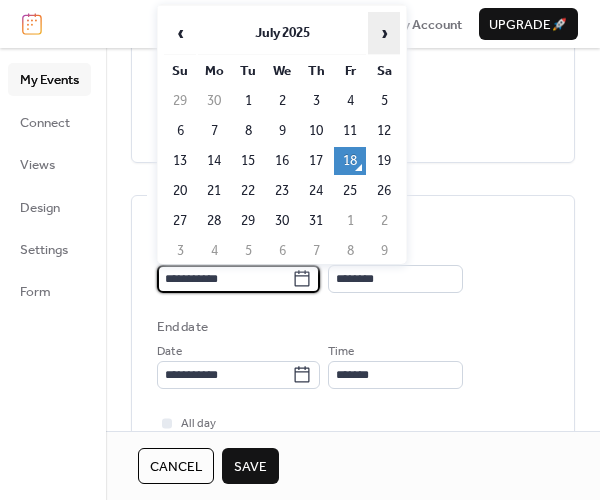 click on "›" at bounding box center [384, 33] 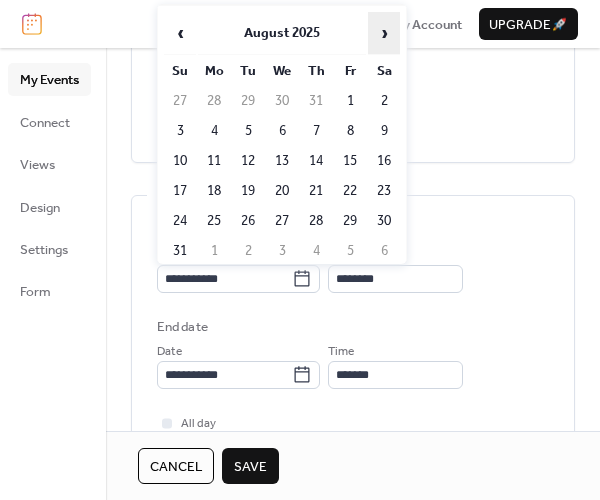 click on "›" at bounding box center (384, 33) 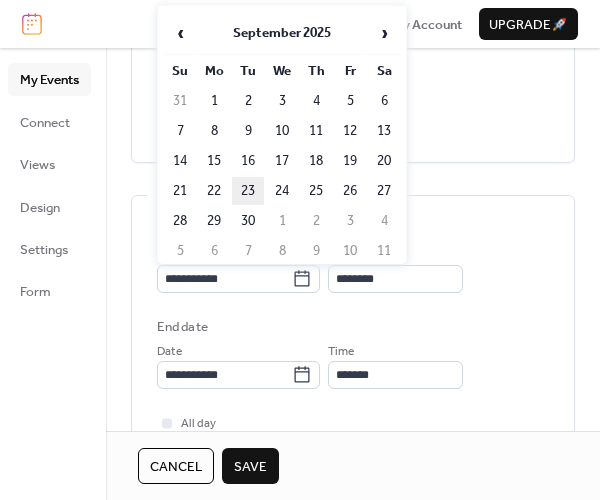 click on "23" at bounding box center (248, 191) 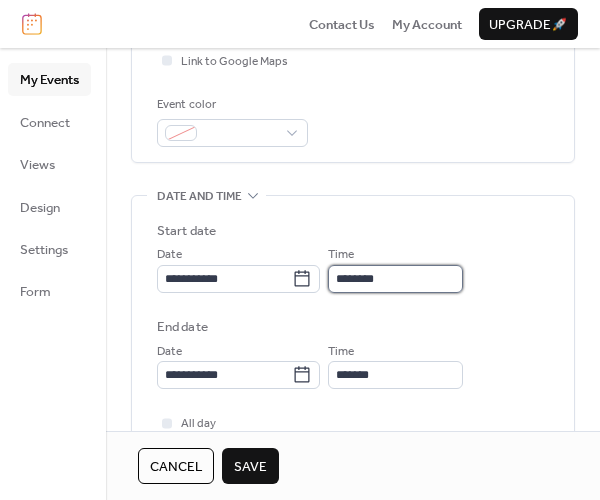 click on "********" at bounding box center (395, 279) 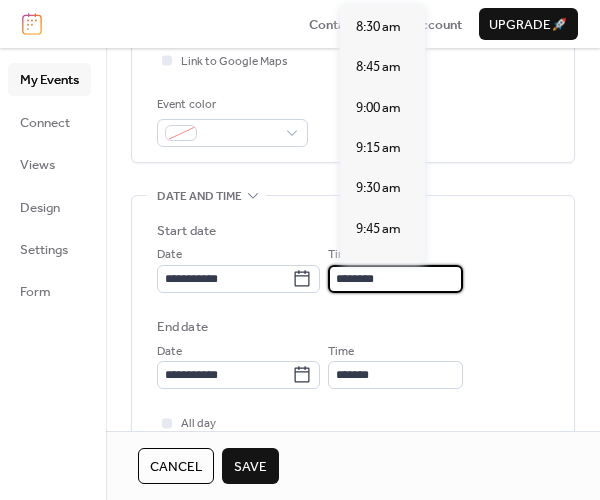 scroll, scrollTop: 1369, scrollLeft: 0, axis: vertical 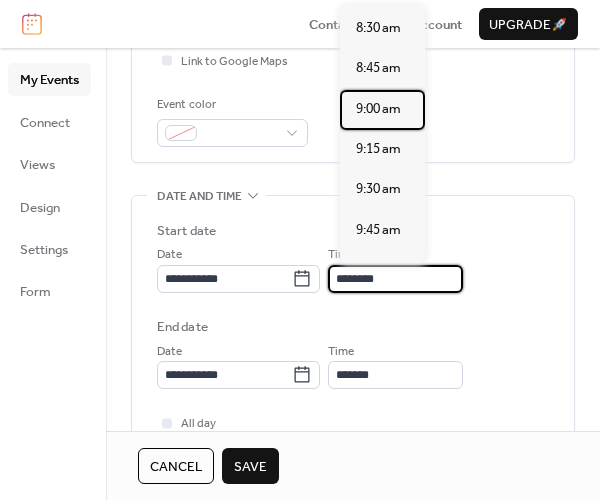 click on "9:00 am" at bounding box center (378, 109) 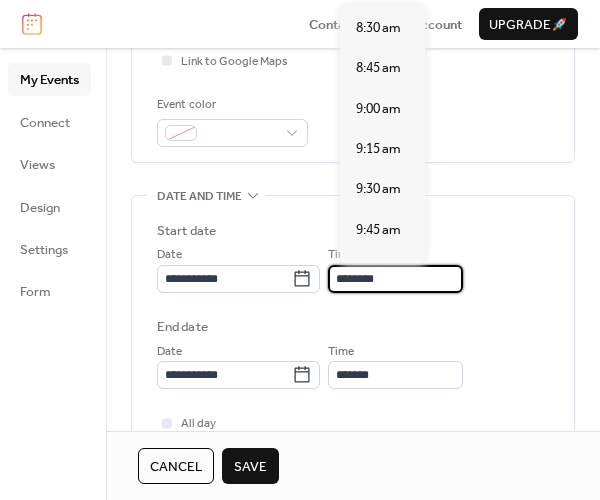 type on "*******" 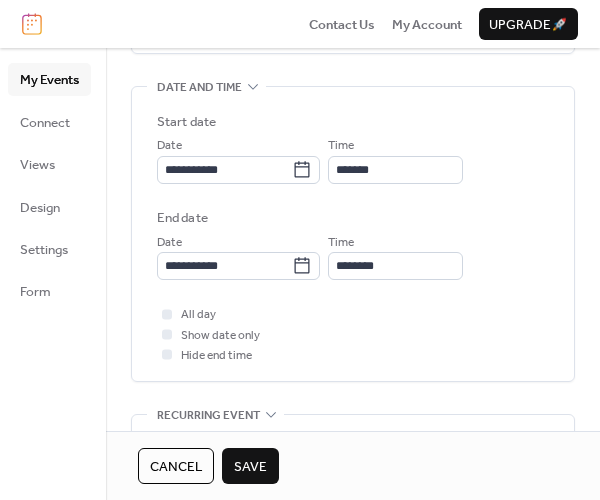 scroll, scrollTop: 596, scrollLeft: 0, axis: vertical 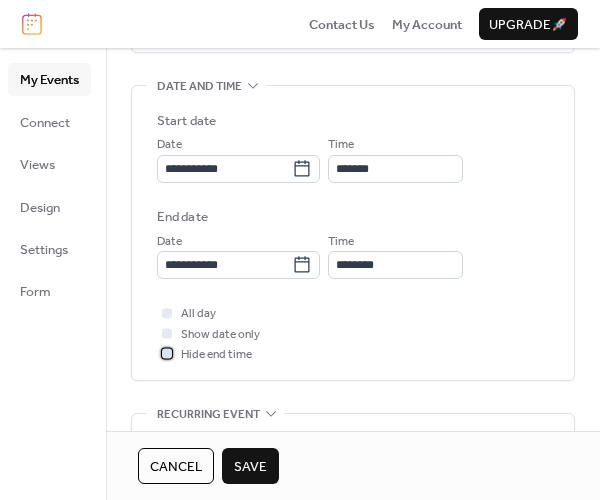 click on "Hide end time" at bounding box center (216, 355) 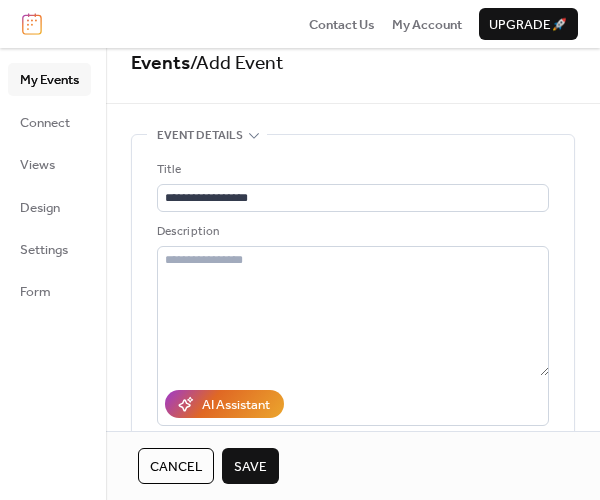 scroll, scrollTop: 0, scrollLeft: 0, axis: both 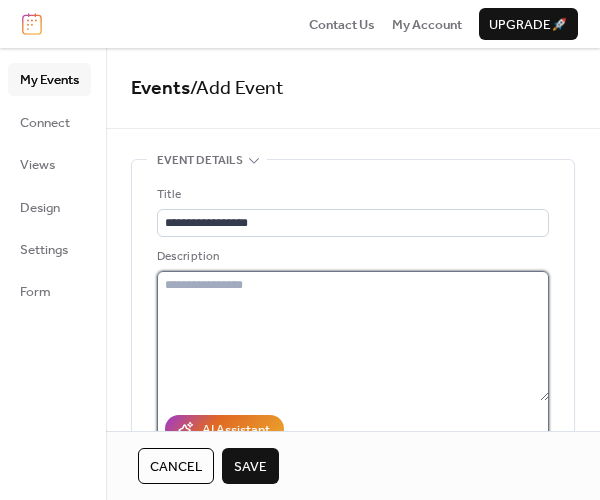 click at bounding box center [353, 336] 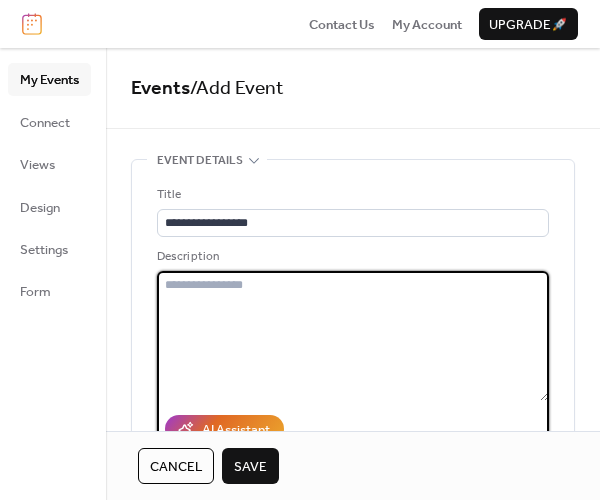 paste on "**********" 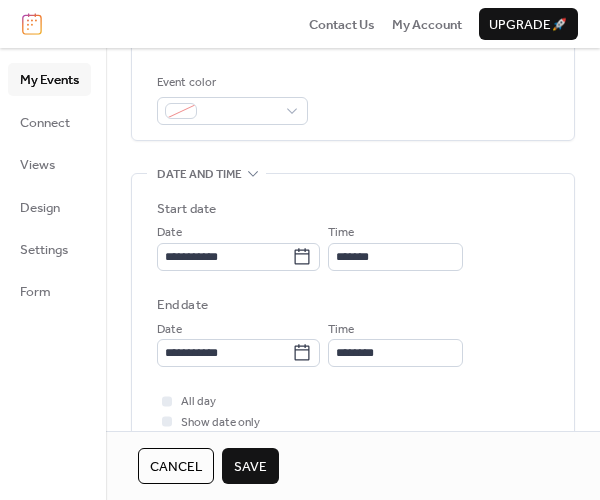 scroll, scrollTop: 509, scrollLeft: 0, axis: vertical 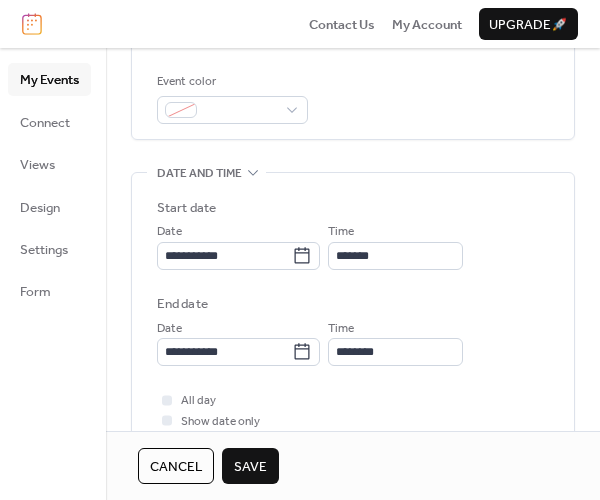 type on "**********" 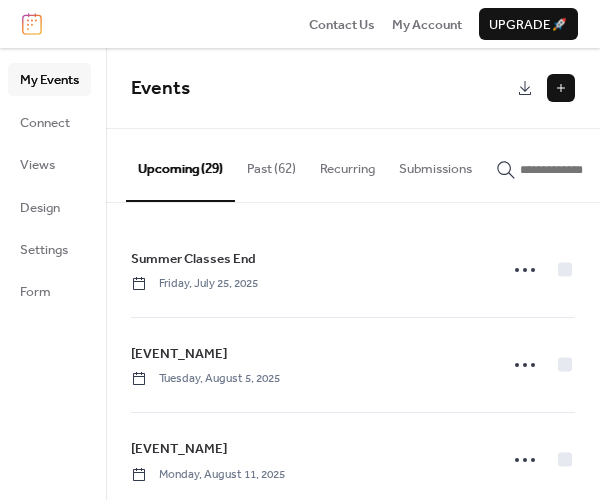 click at bounding box center [561, 88] 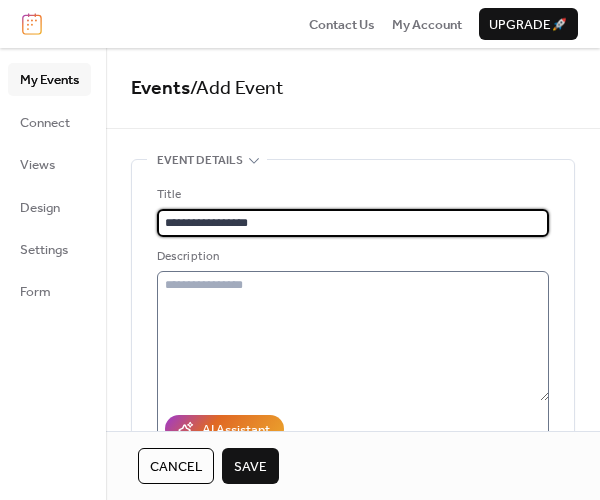 scroll, scrollTop: 37, scrollLeft: 0, axis: vertical 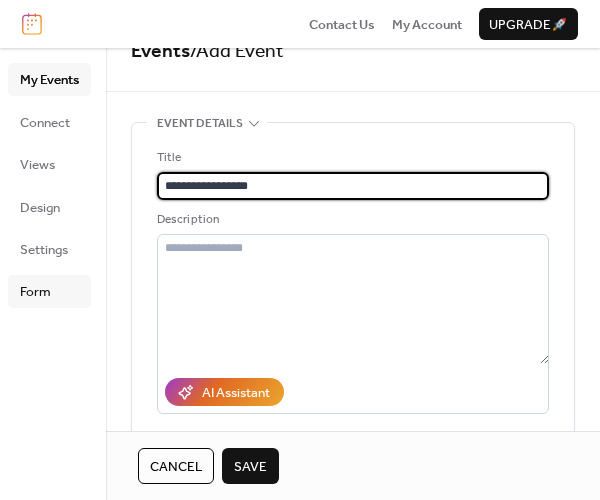 type on "**********" 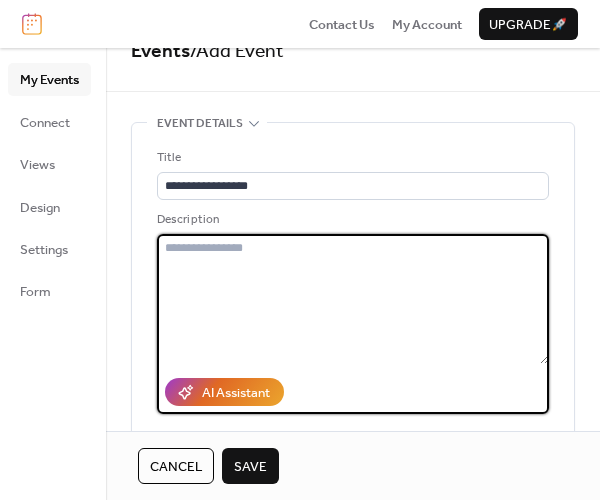 click at bounding box center [353, 299] 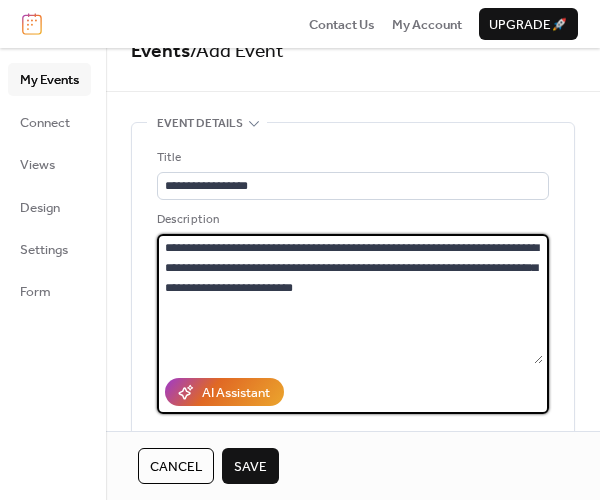click on "**********" at bounding box center [350, 299] 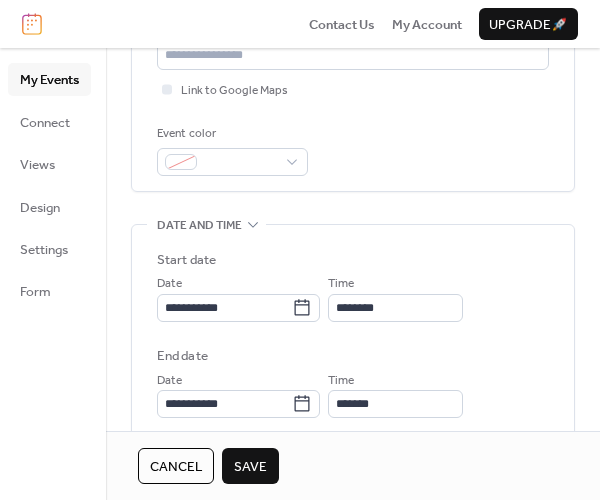 scroll, scrollTop: 485, scrollLeft: 0, axis: vertical 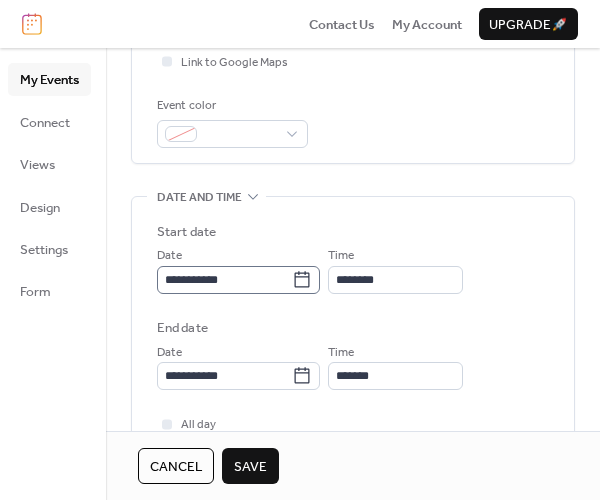 type on "**********" 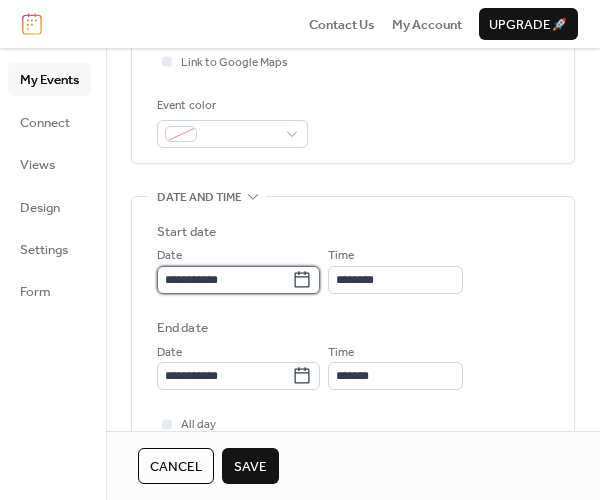 click on "**********" at bounding box center [224, 280] 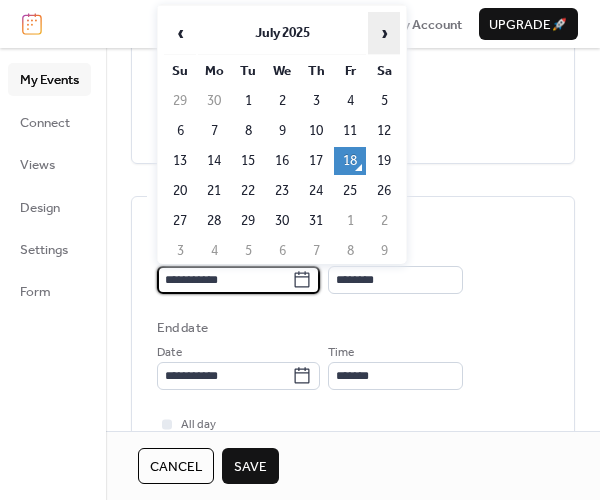 click on "›" at bounding box center (384, 33) 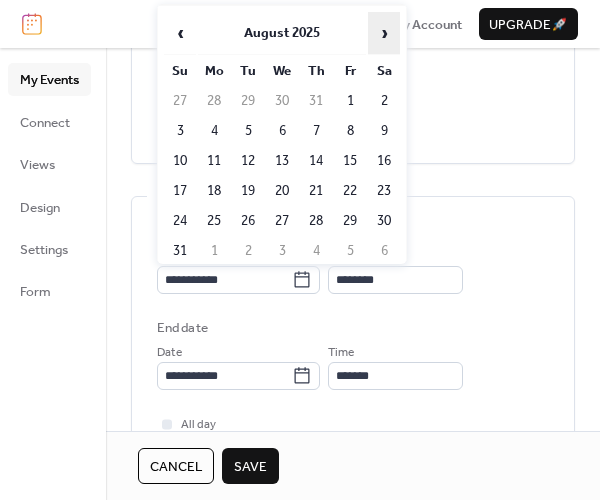 click on "›" at bounding box center [384, 33] 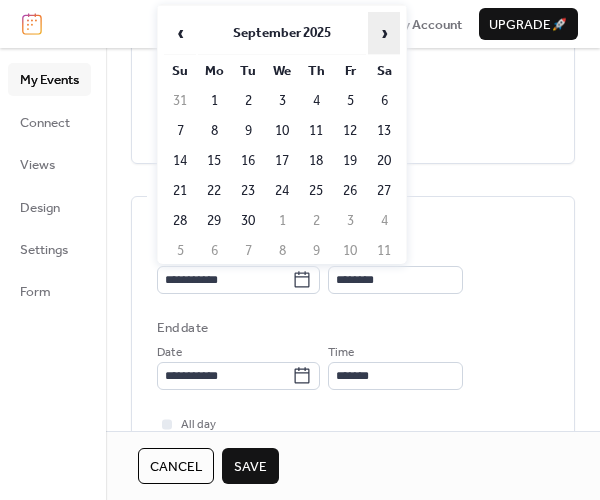 click on "›" at bounding box center [384, 33] 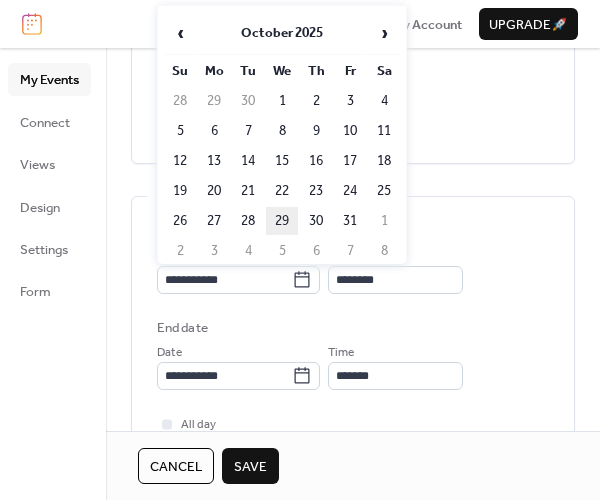 click on "29" at bounding box center (282, 221) 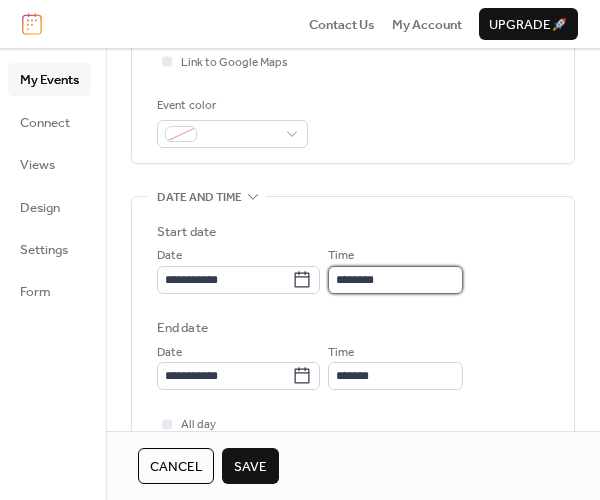 click on "********" at bounding box center [395, 280] 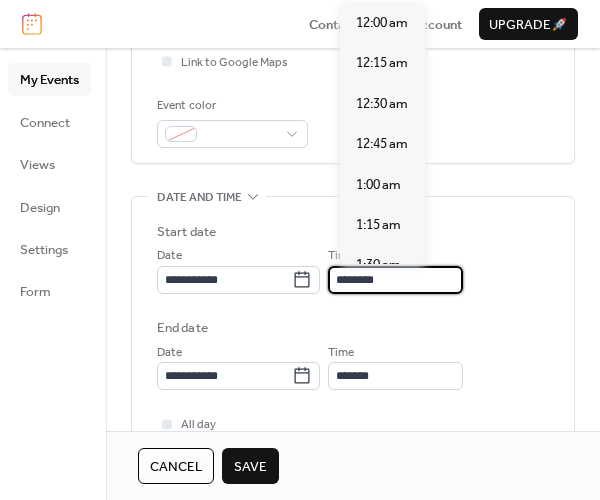 scroll, scrollTop: 1907, scrollLeft: 0, axis: vertical 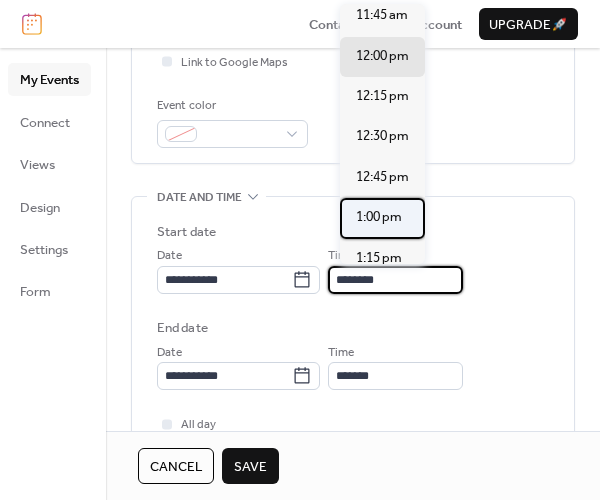 click on "1:00 pm" at bounding box center (379, 217) 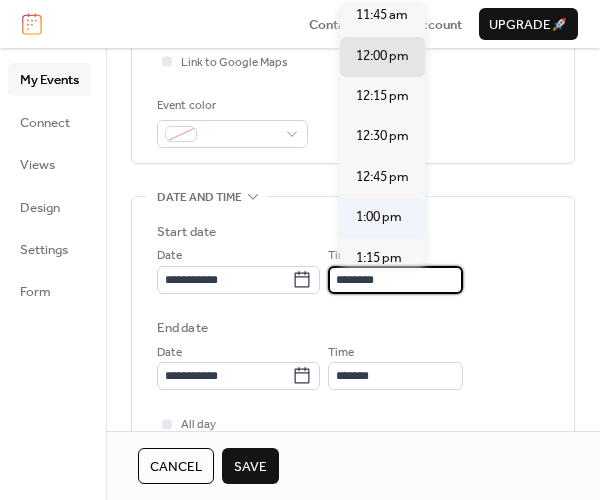 type on "*******" 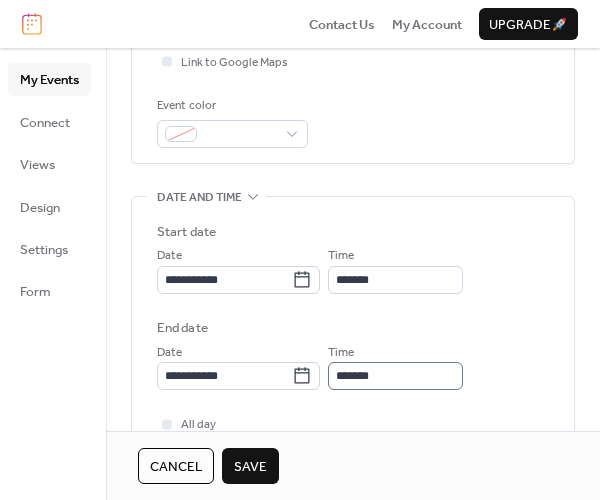 scroll, scrollTop: 0, scrollLeft: 0, axis: both 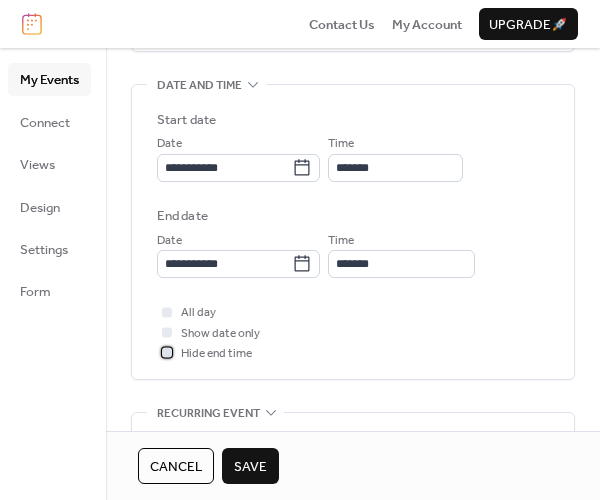 click on "Hide end time" at bounding box center (216, 354) 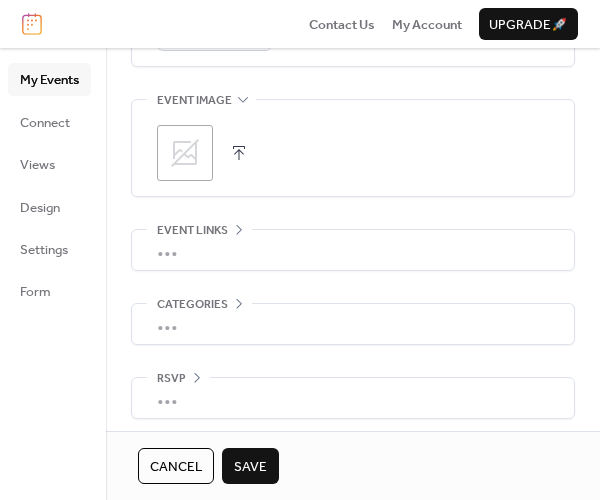 scroll, scrollTop: 1014, scrollLeft: 0, axis: vertical 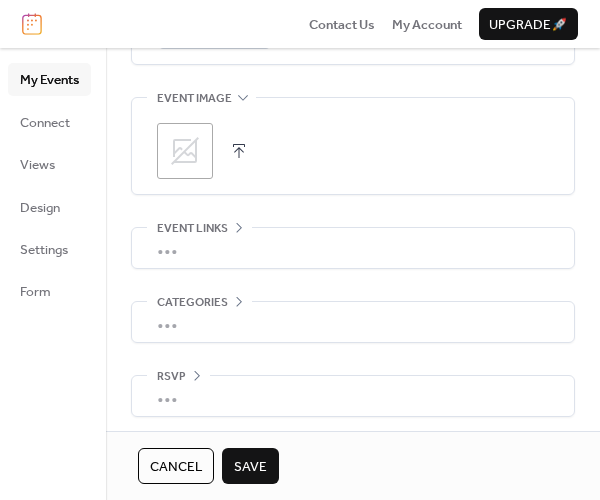 click on "Save" at bounding box center (250, 467) 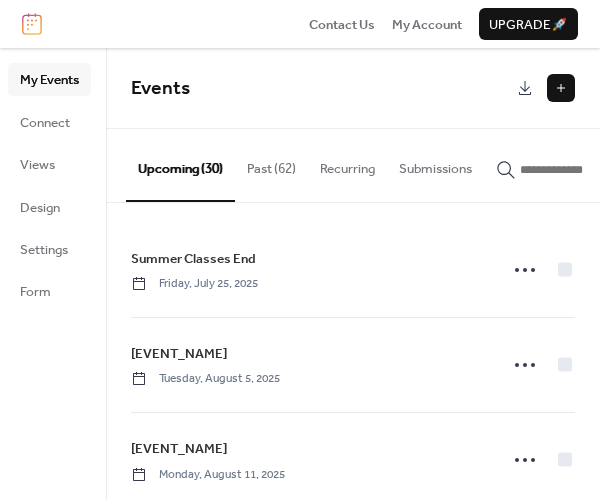 click at bounding box center (561, 88) 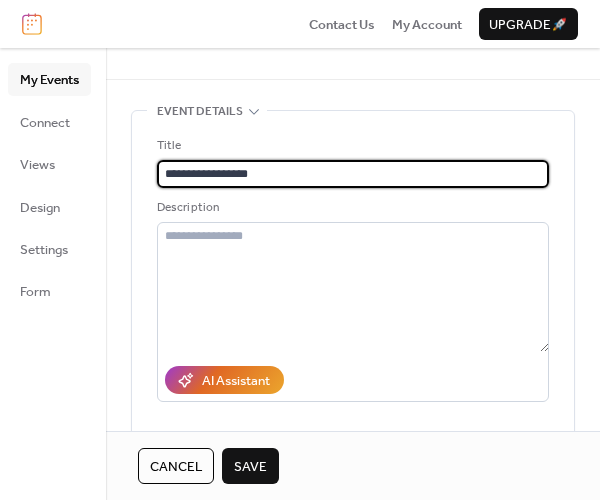 scroll, scrollTop: 50, scrollLeft: 0, axis: vertical 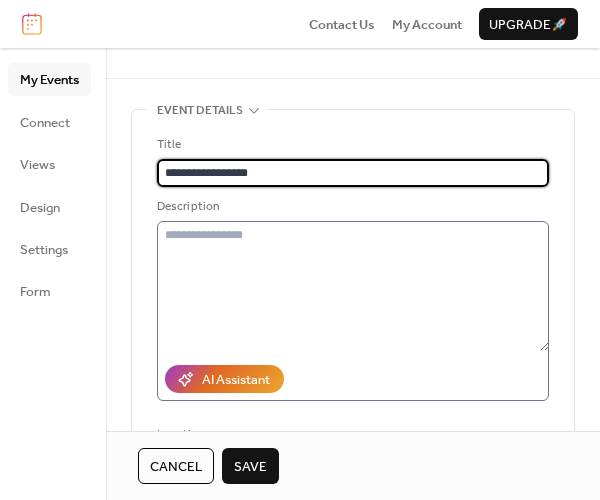 type on "**********" 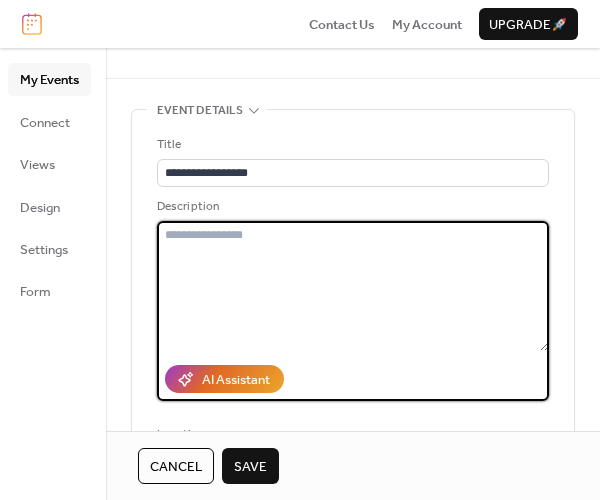 click at bounding box center [353, 286] 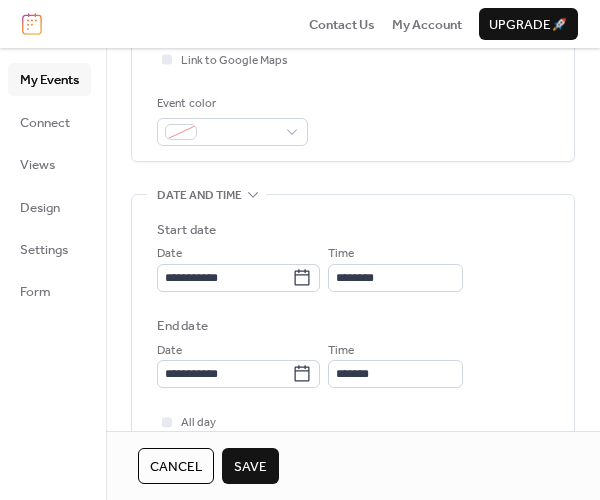 scroll, scrollTop: 486, scrollLeft: 0, axis: vertical 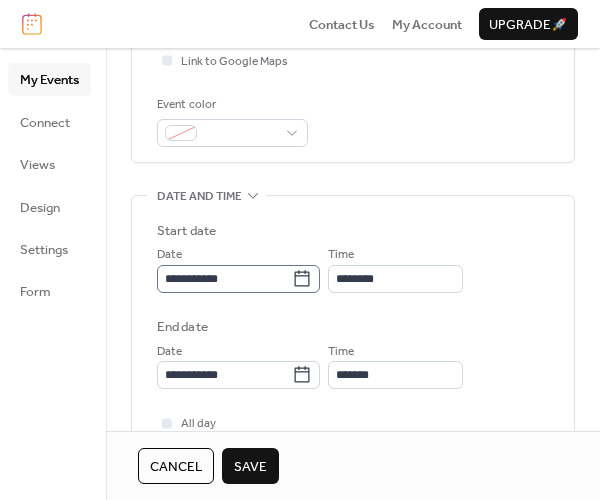 type on "**********" 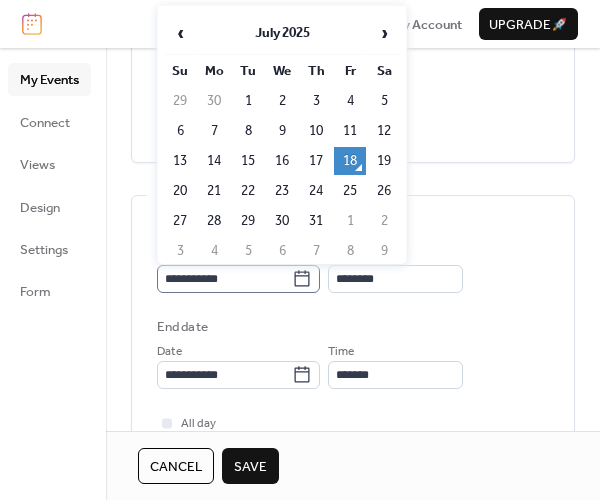 click 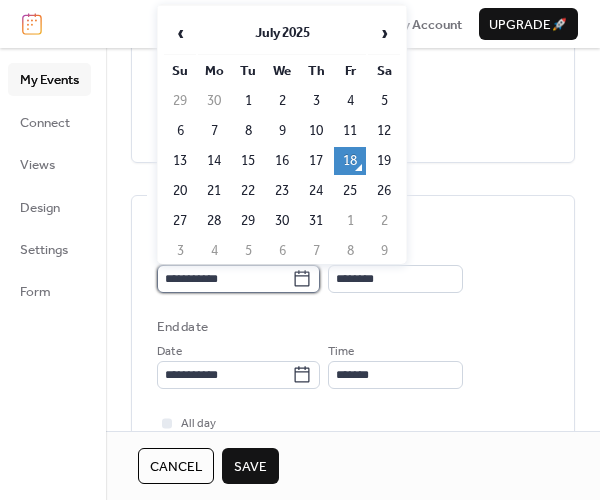 click on "**********" at bounding box center (224, 279) 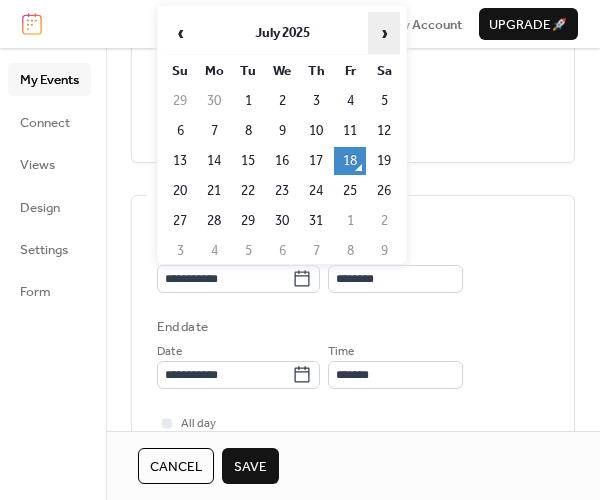 click on "›" at bounding box center (384, 33) 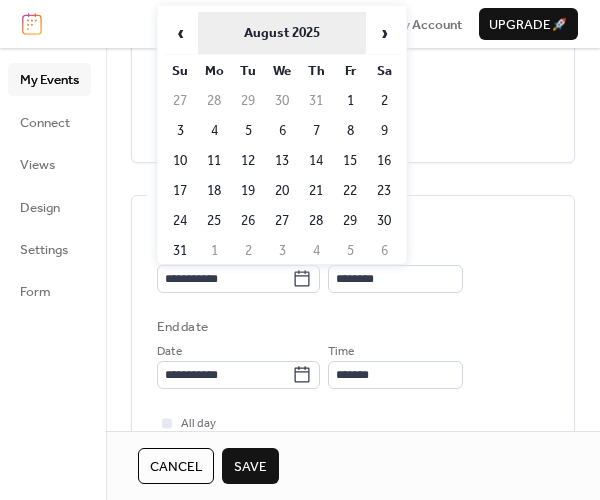 click on "August 2025" at bounding box center [282, 33] 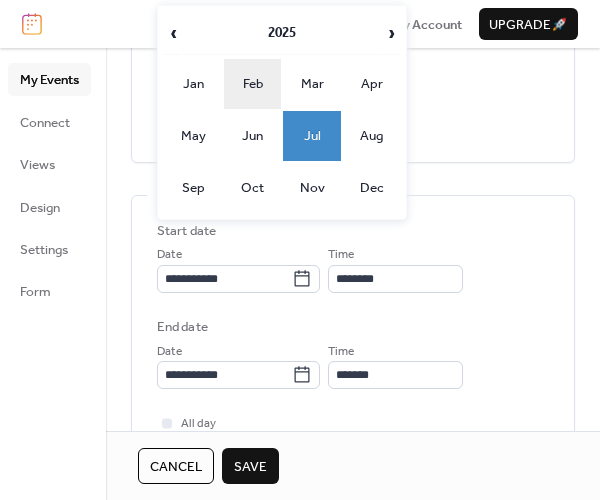 click on "Feb" at bounding box center (253, 84) 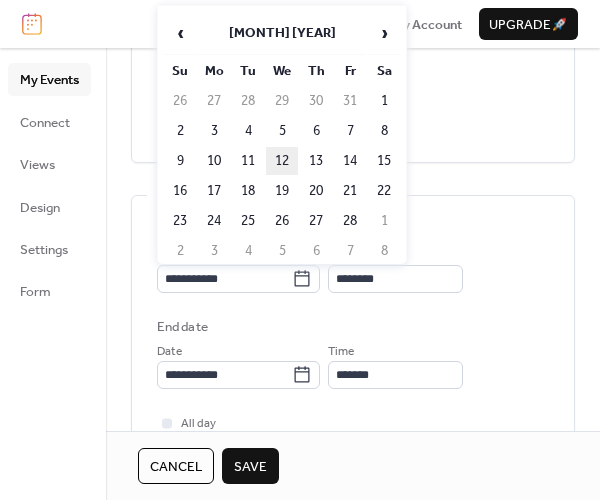 click on "12" at bounding box center [282, 161] 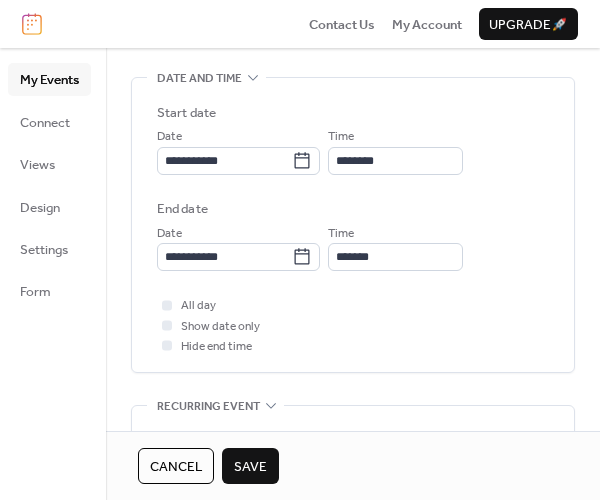 scroll, scrollTop: 605, scrollLeft: 0, axis: vertical 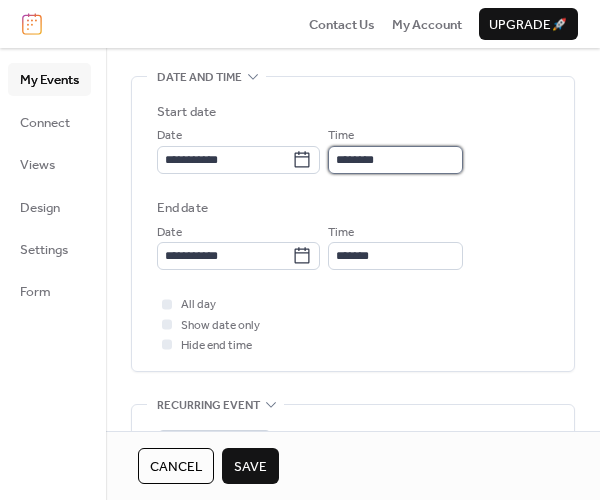 click on "********" at bounding box center [395, 160] 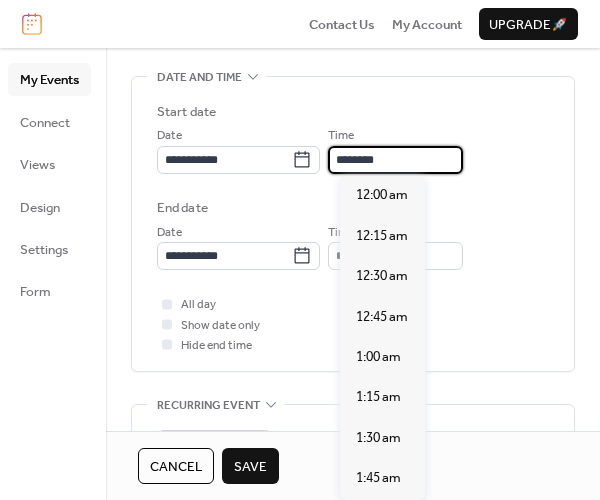 scroll, scrollTop: 1907, scrollLeft: 0, axis: vertical 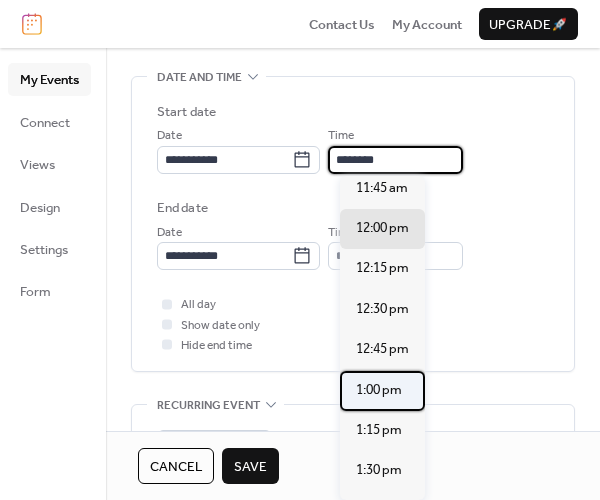 click on "1:00 pm" at bounding box center [382, 391] 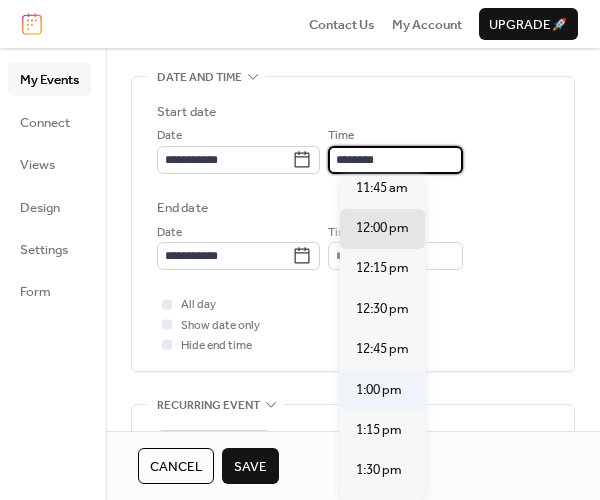 type on "*******" 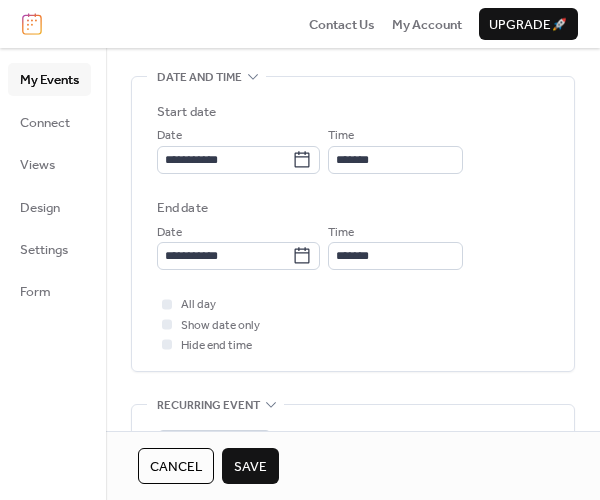 scroll, scrollTop: 651, scrollLeft: 0, axis: vertical 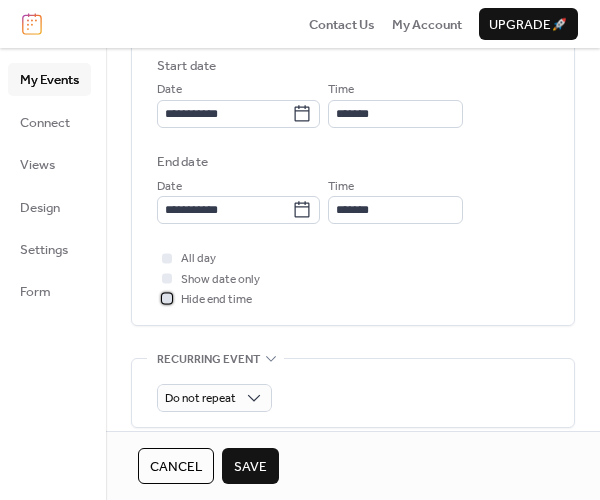click on "Hide end time" at bounding box center [216, 300] 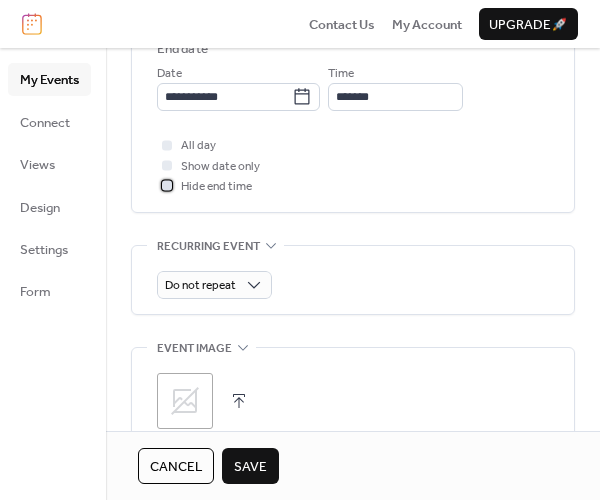 scroll, scrollTop: 765, scrollLeft: 0, axis: vertical 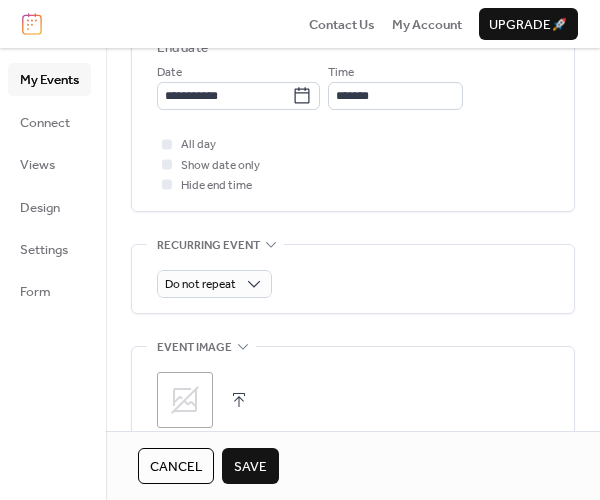 click on "Save" at bounding box center (250, 467) 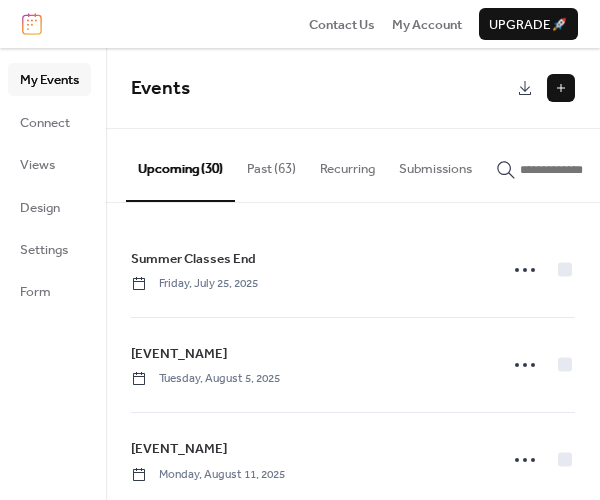 click at bounding box center (561, 88) 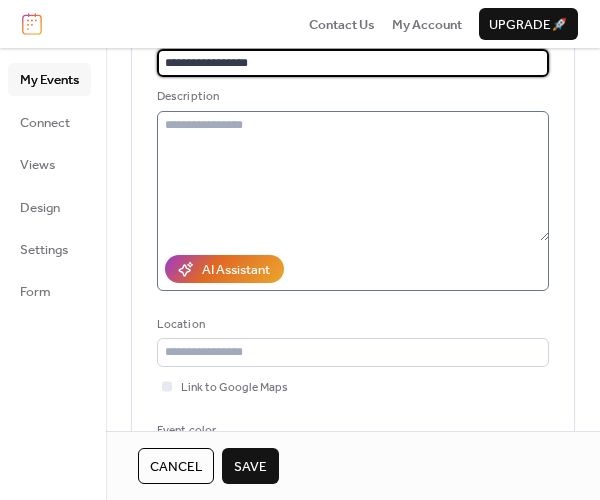 scroll, scrollTop: 159, scrollLeft: 0, axis: vertical 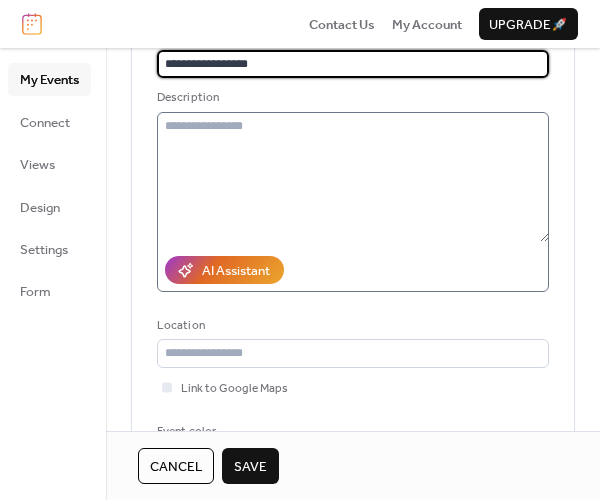 type on "**********" 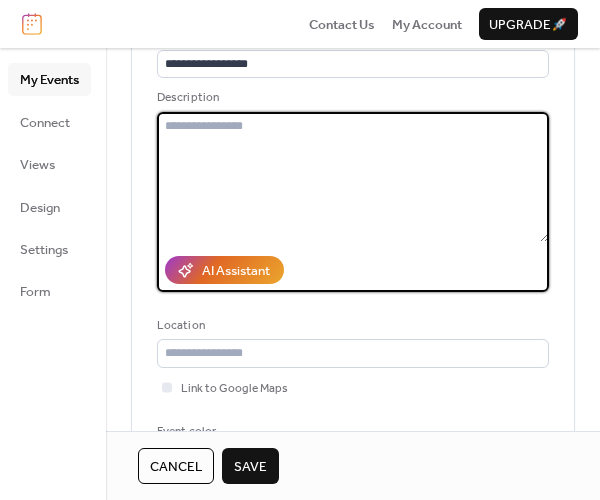click at bounding box center [353, 177] 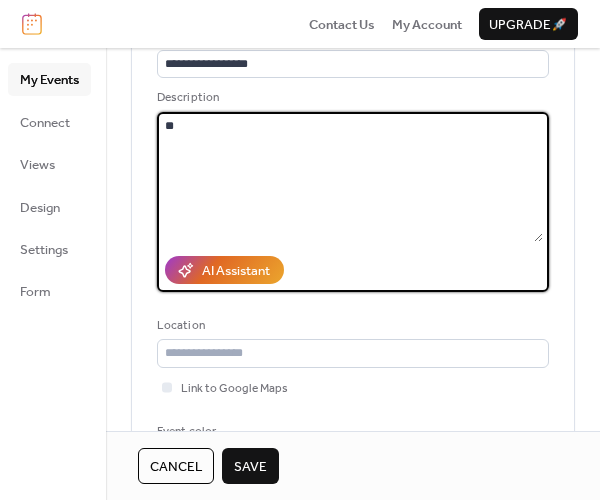 type on "*" 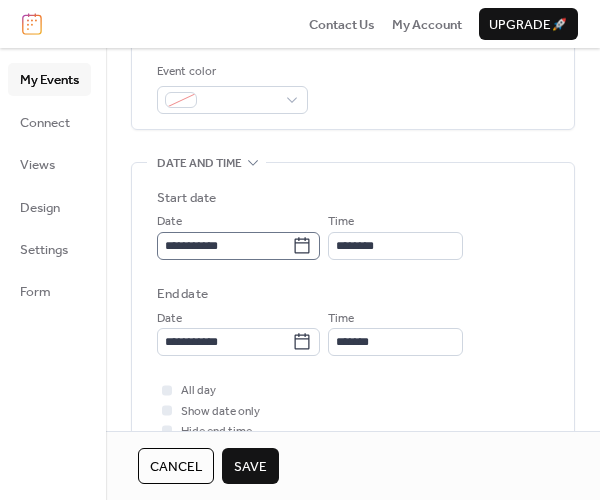 scroll, scrollTop: 520, scrollLeft: 0, axis: vertical 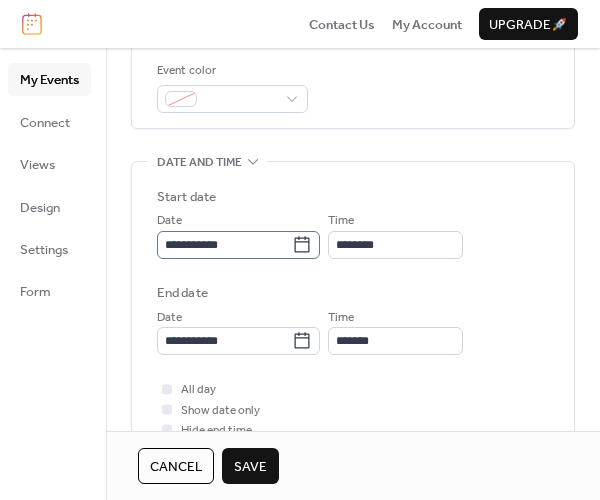 type on "**********" 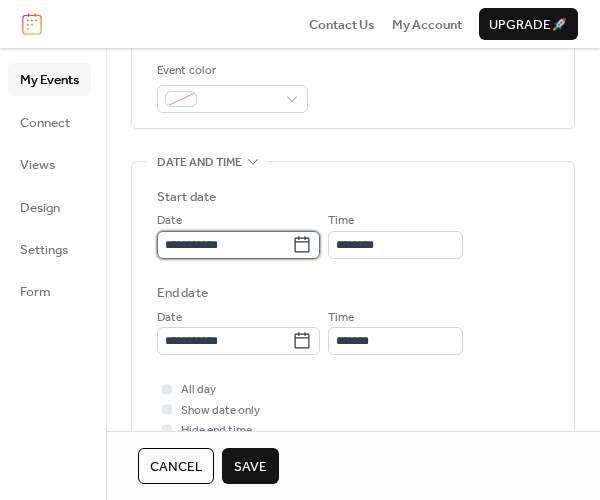 click on "**********" at bounding box center (224, 245) 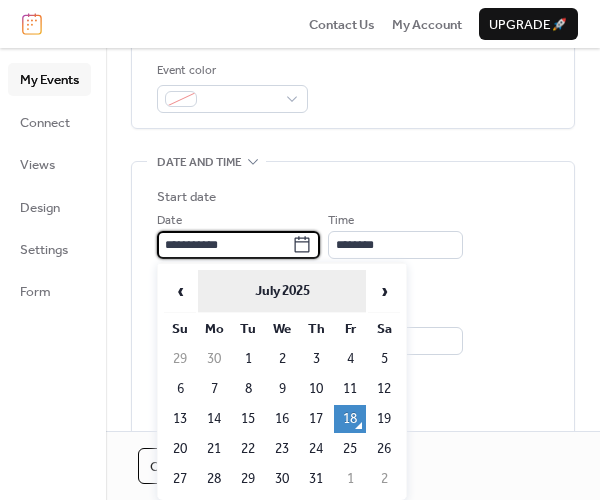 click on "July 2025" at bounding box center [282, 291] 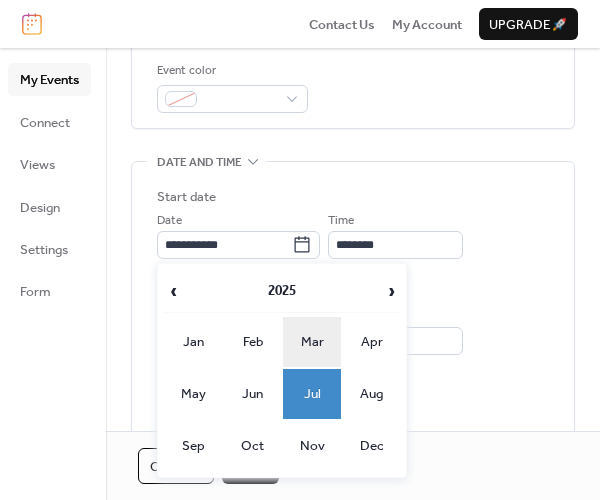 click on "Mar" at bounding box center (312, 342) 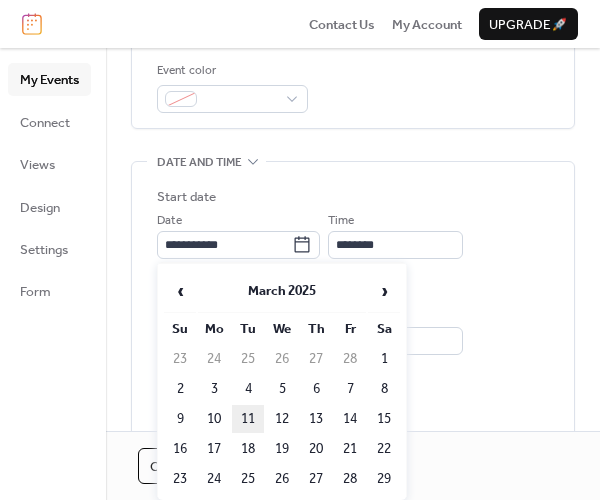 click on "11" at bounding box center [248, 419] 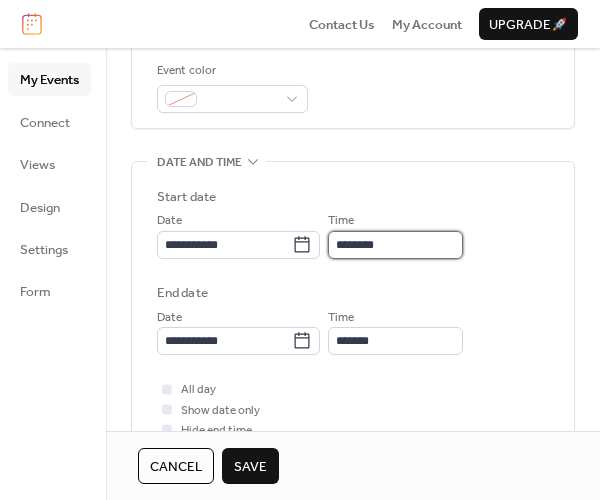 click on "********" at bounding box center [395, 245] 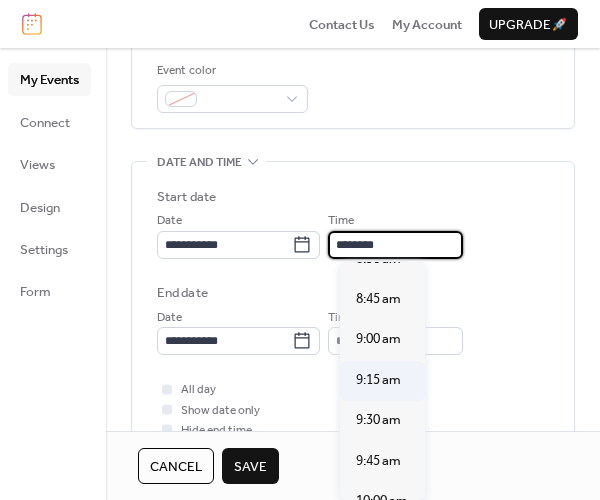 scroll, scrollTop: 1393, scrollLeft: 0, axis: vertical 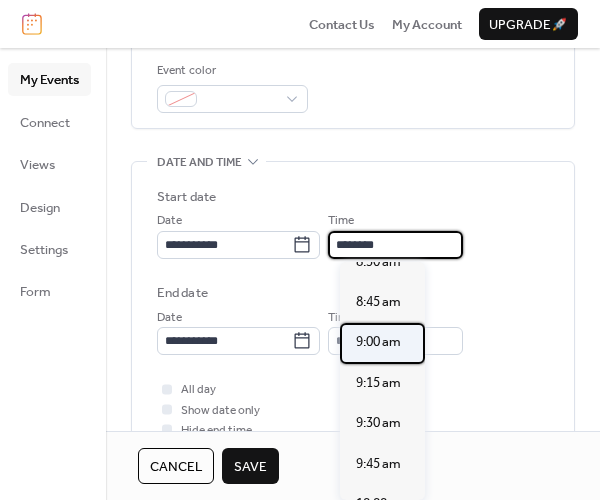 click on "9:00 am" at bounding box center [378, 342] 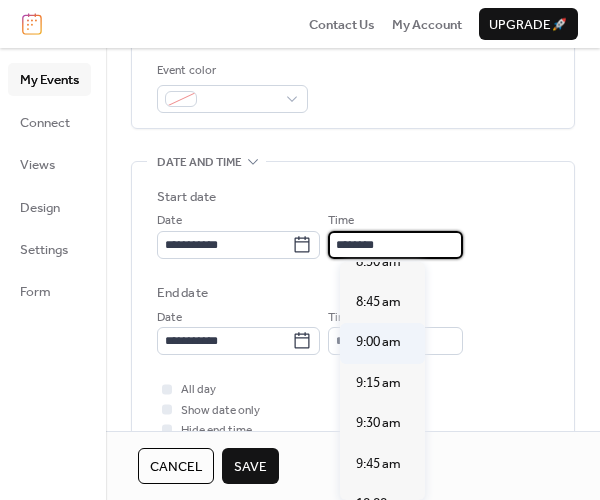 type on "*******" 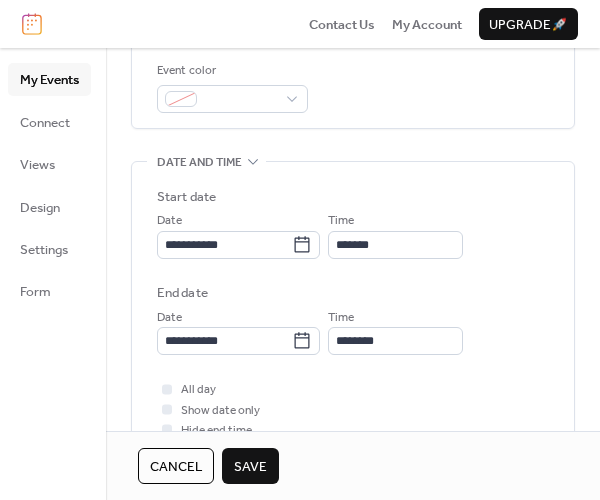 scroll, scrollTop: 601, scrollLeft: 0, axis: vertical 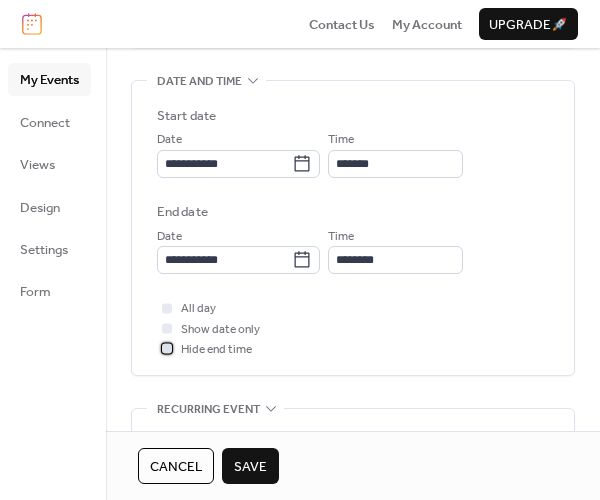 click on "Hide end time" at bounding box center [216, 350] 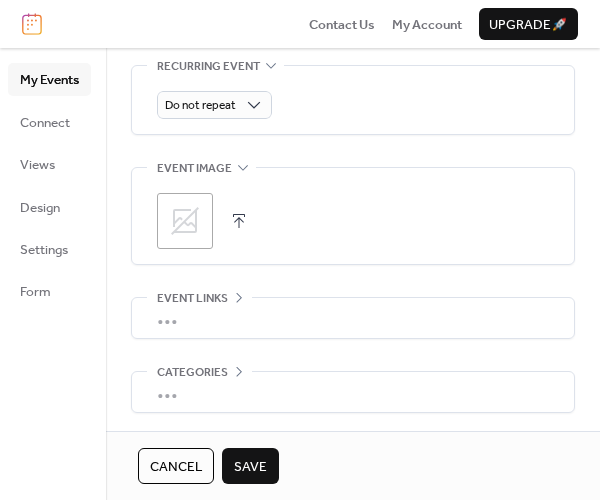scroll, scrollTop: 1014, scrollLeft: 0, axis: vertical 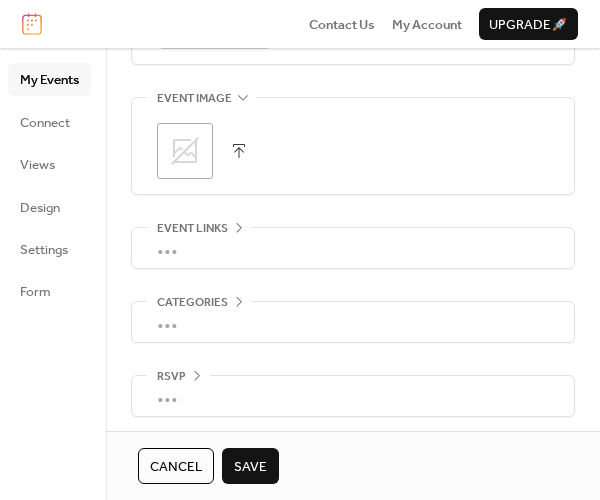 click on "Save" at bounding box center (250, 466) 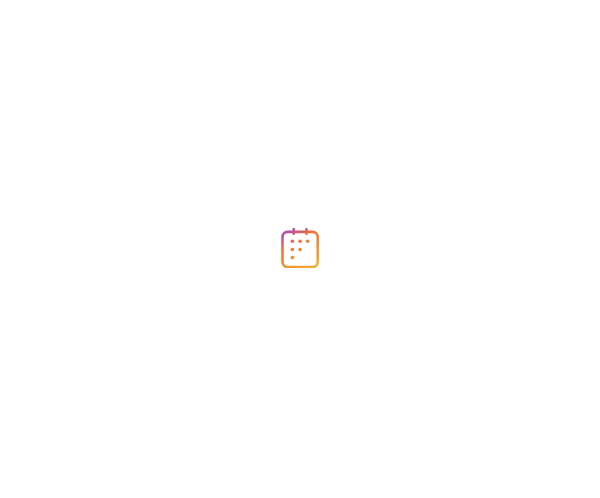 scroll, scrollTop: 0, scrollLeft: 0, axis: both 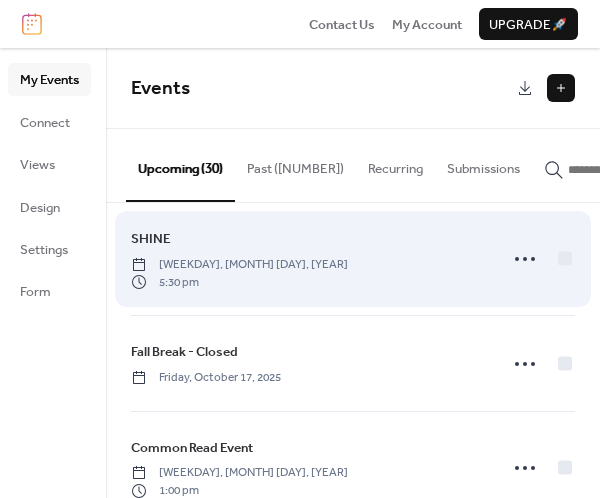 drag, startPoint x: 304, startPoint y: 326, endPoint x: 219, endPoint y: 297, distance: 89.81091 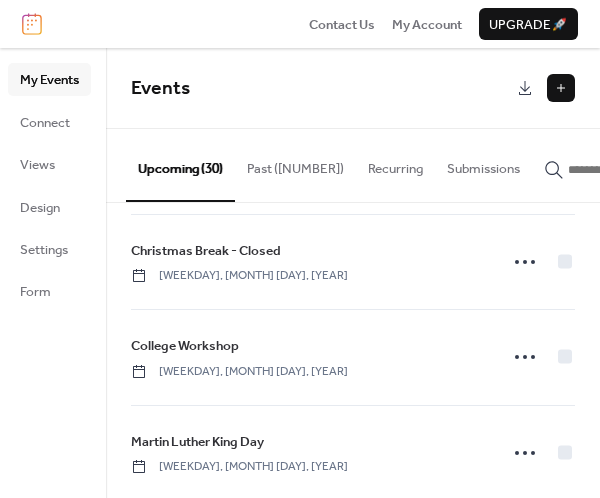 scroll, scrollTop: 2900, scrollLeft: 0, axis: vertical 